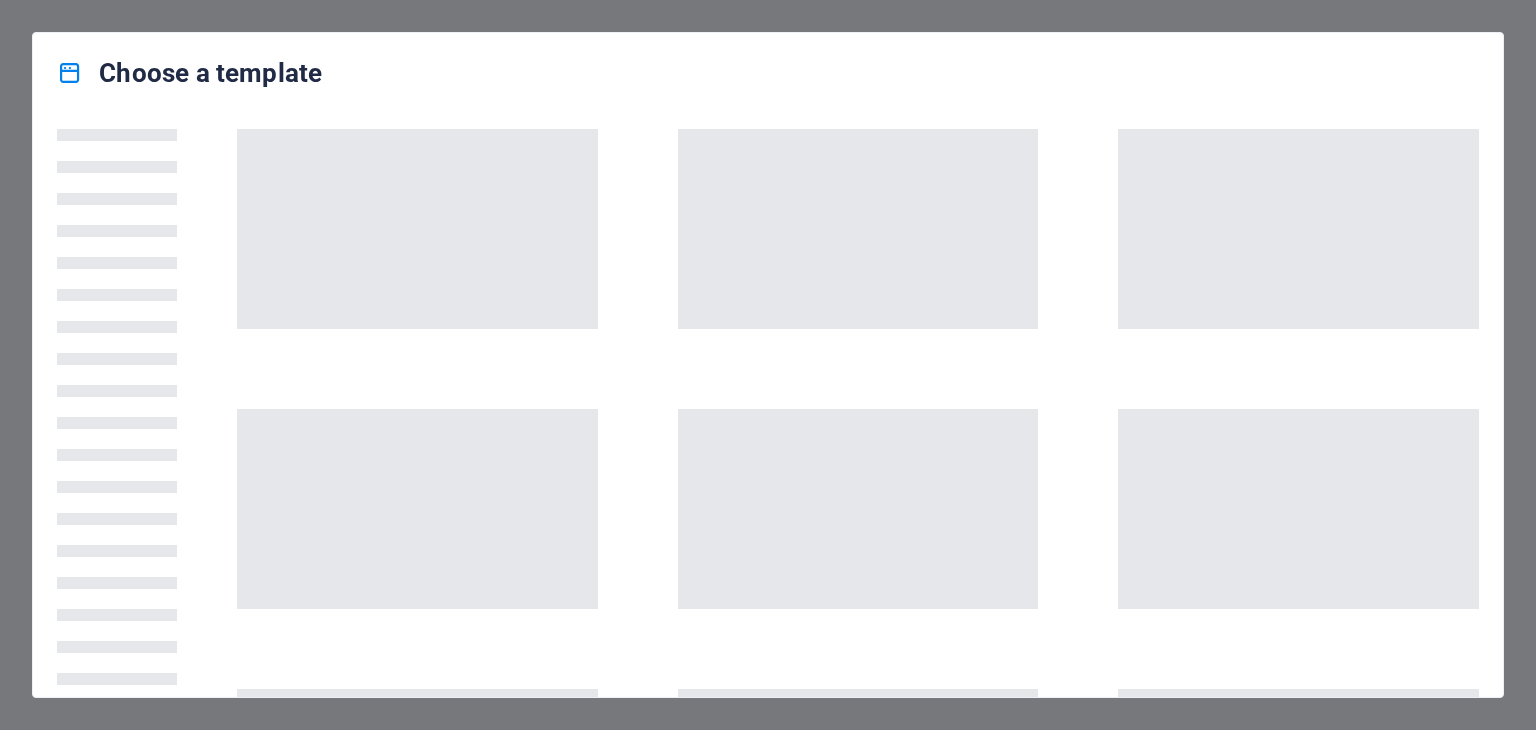 scroll, scrollTop: 0, scrollLeft: 0, axis: both 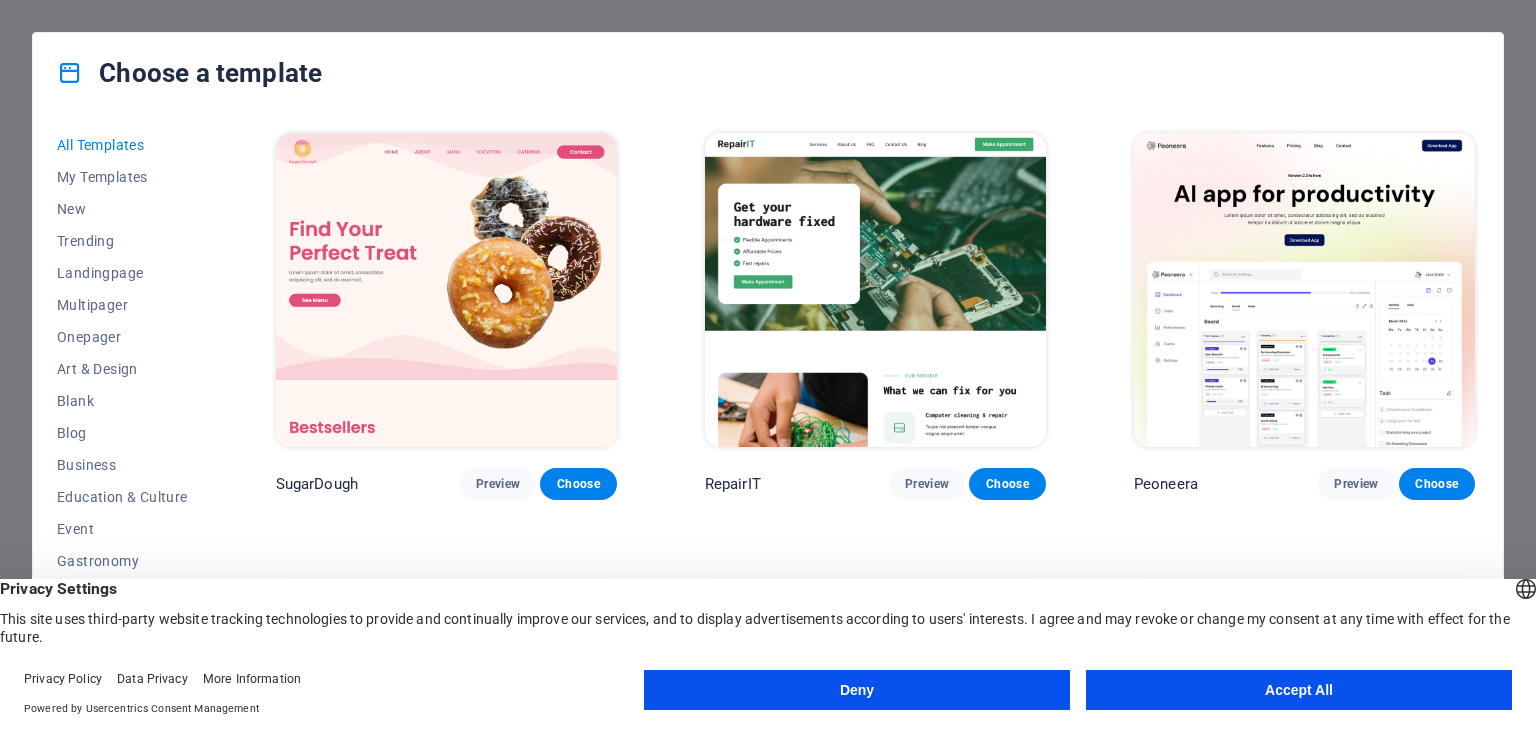 click on "Deny" at bounding box center [857, 690] 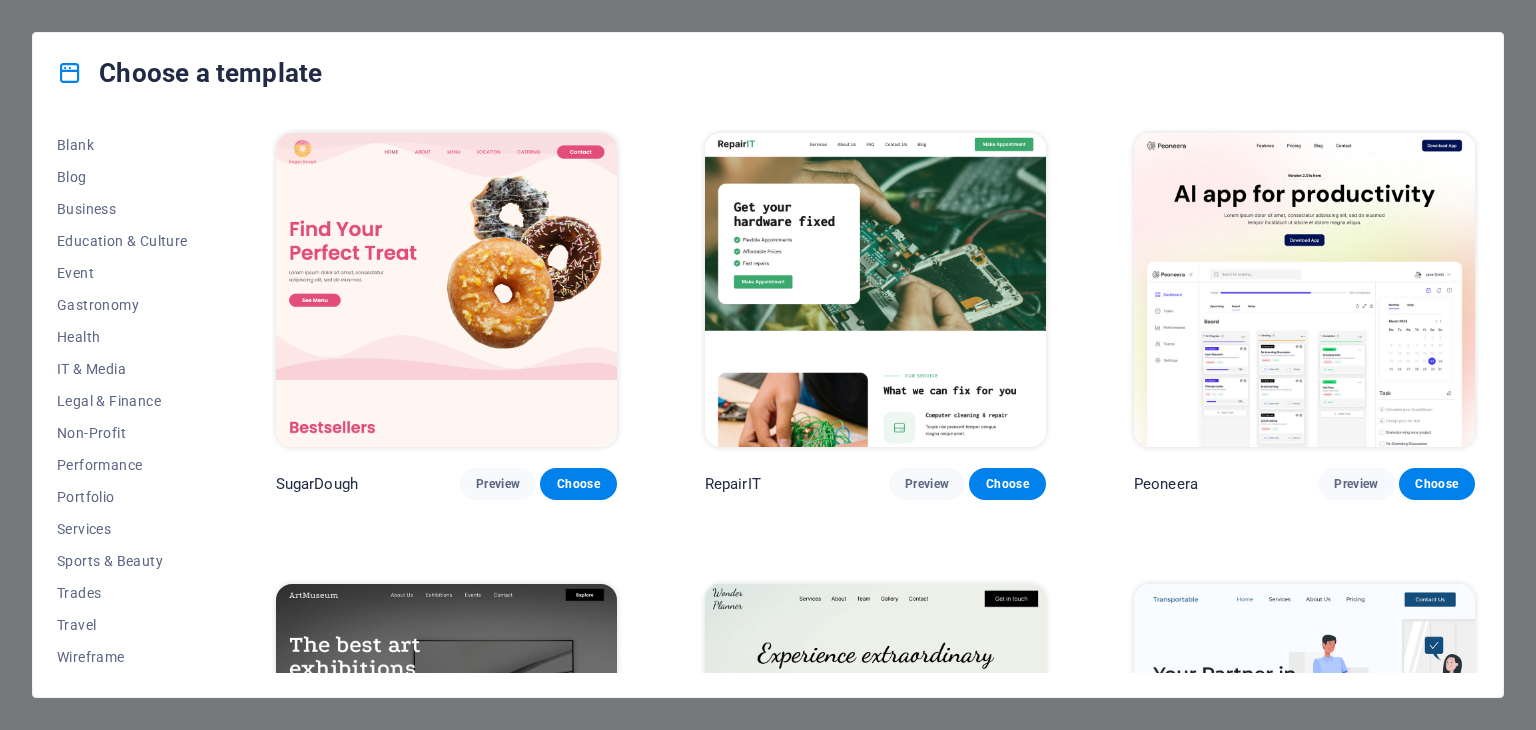 scroll, scrollTop: 0, scrollLeft: 0, axis: both 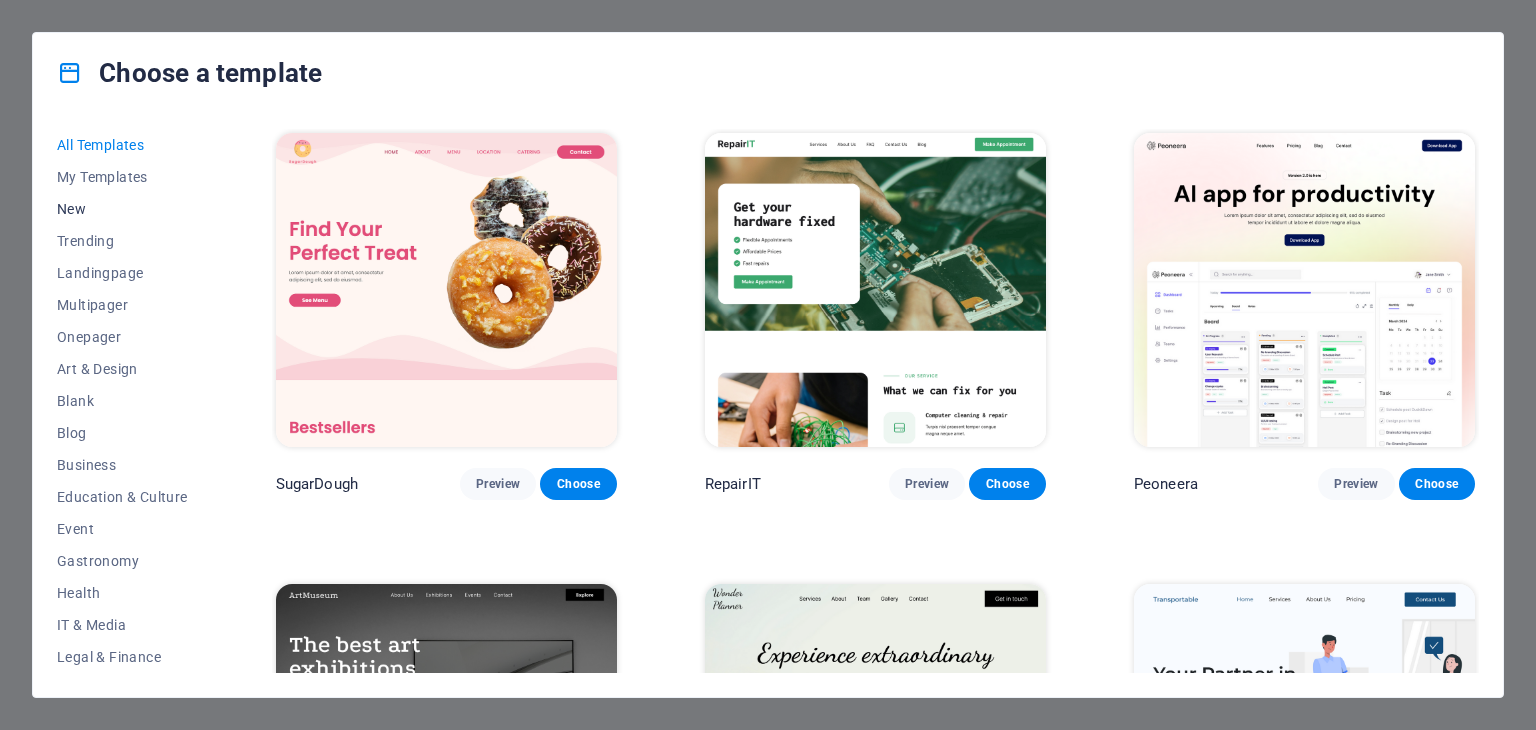 click on "New" at bounding box center (122, 209) 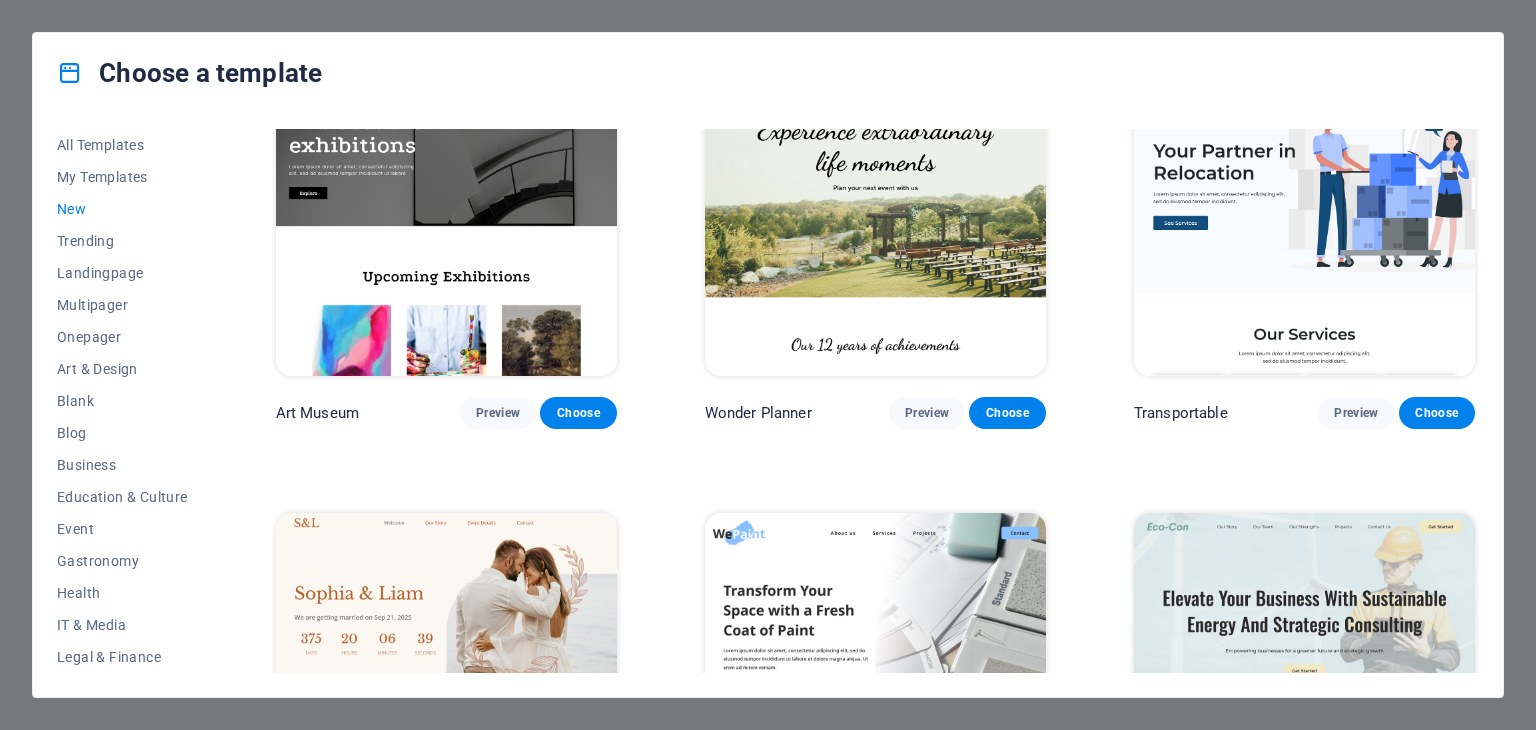 scroll, scrollTop: 0, scrollLeft: 0, axis: both 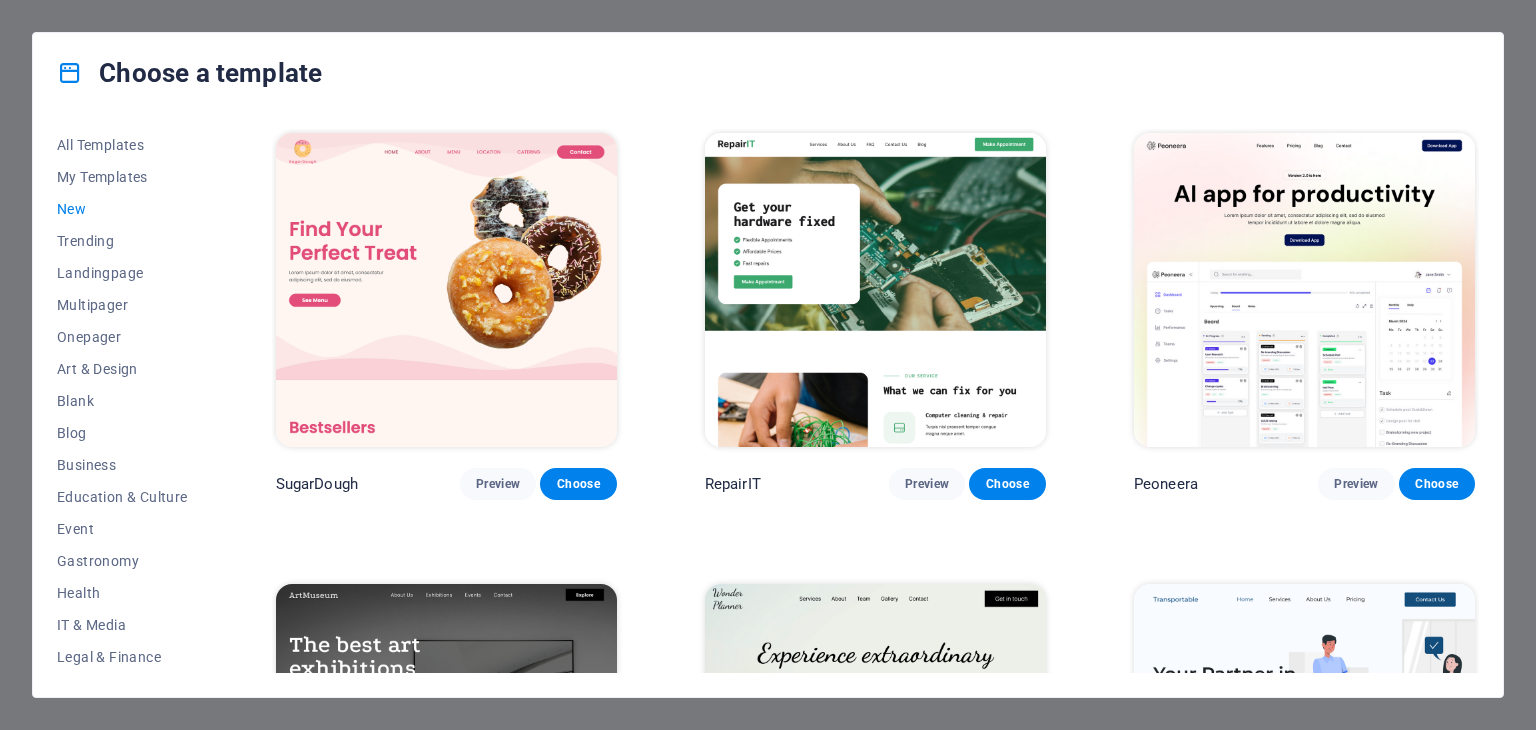 click on "New" at bounding box center (122, 209) 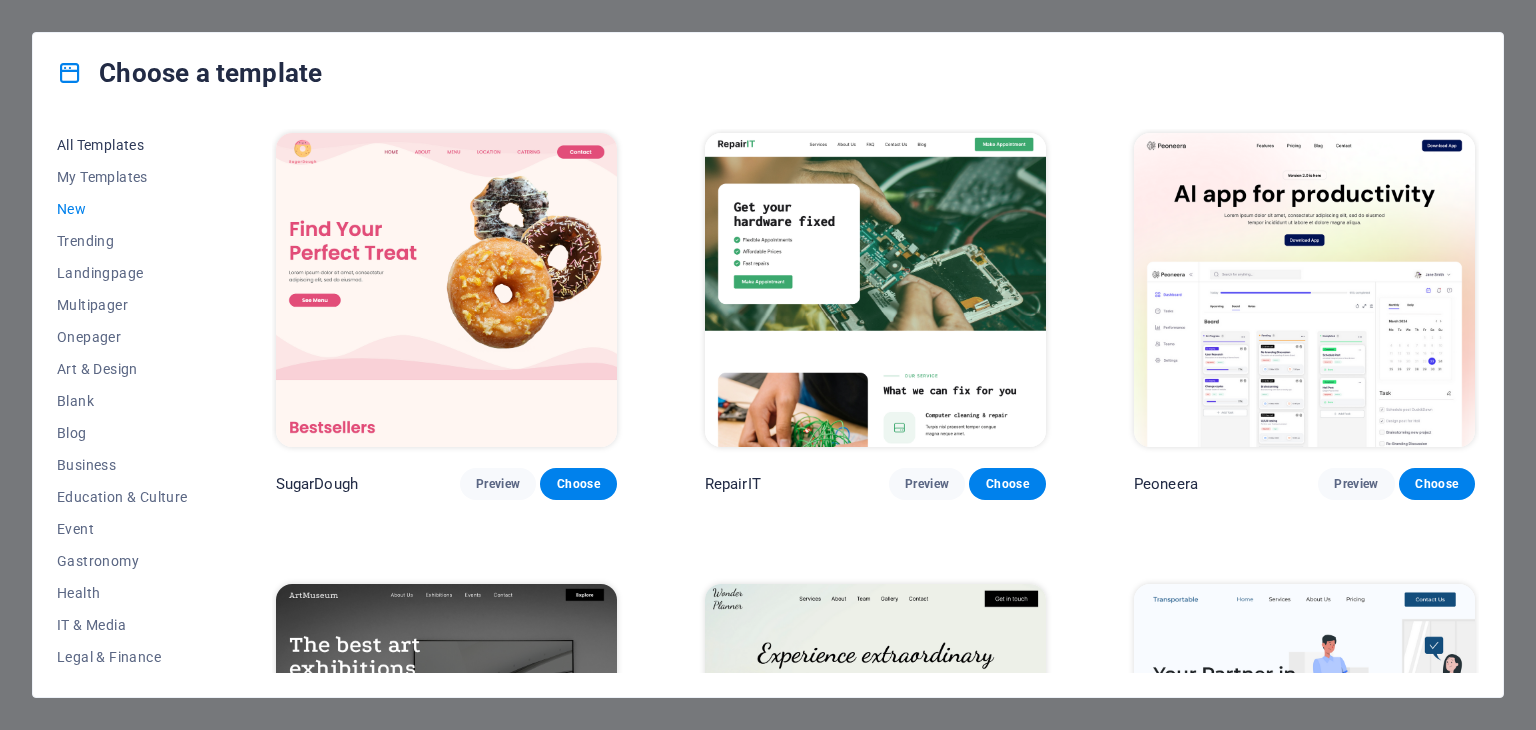 click on "All Templates" at bounding box center (122, 145) 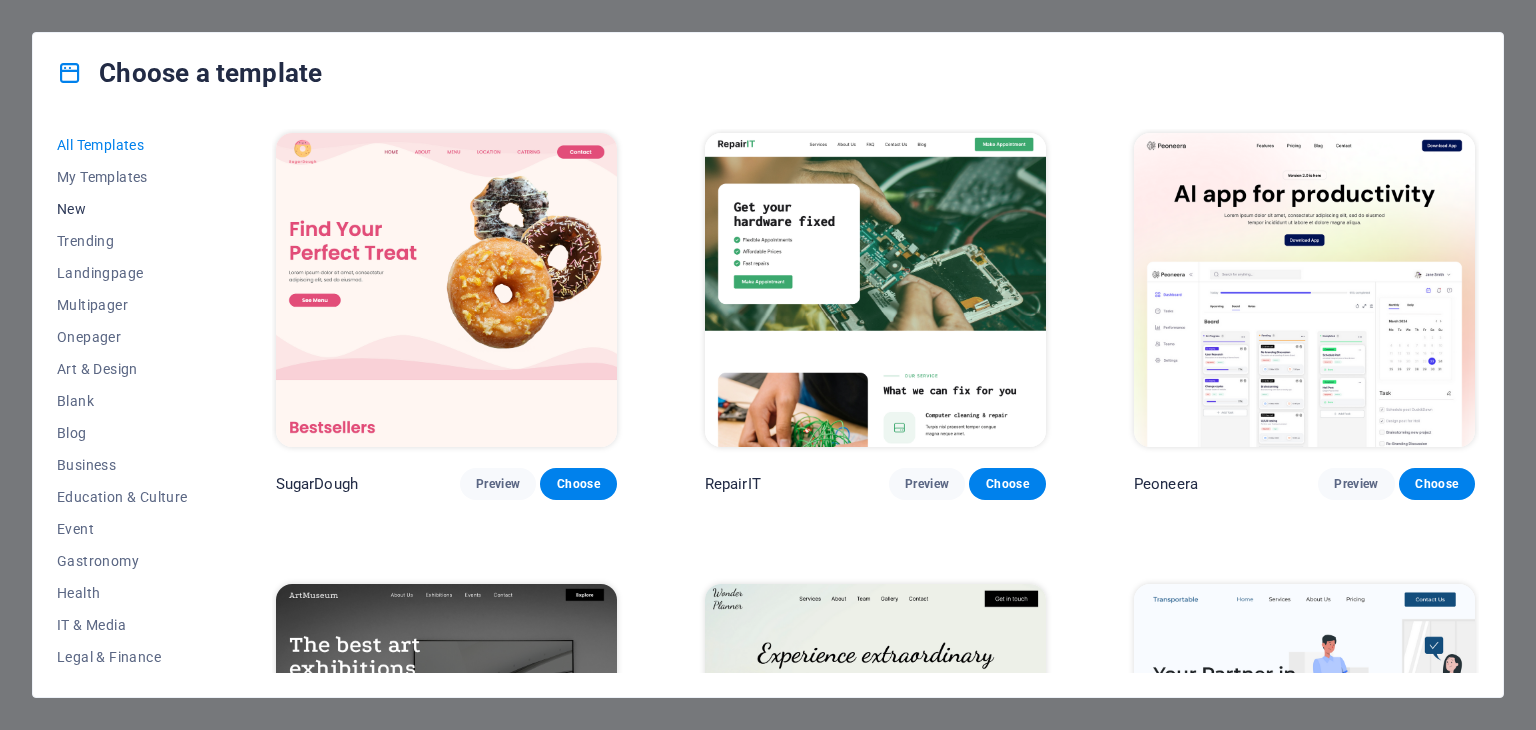 click on "New" at bounding box center [122, 209] 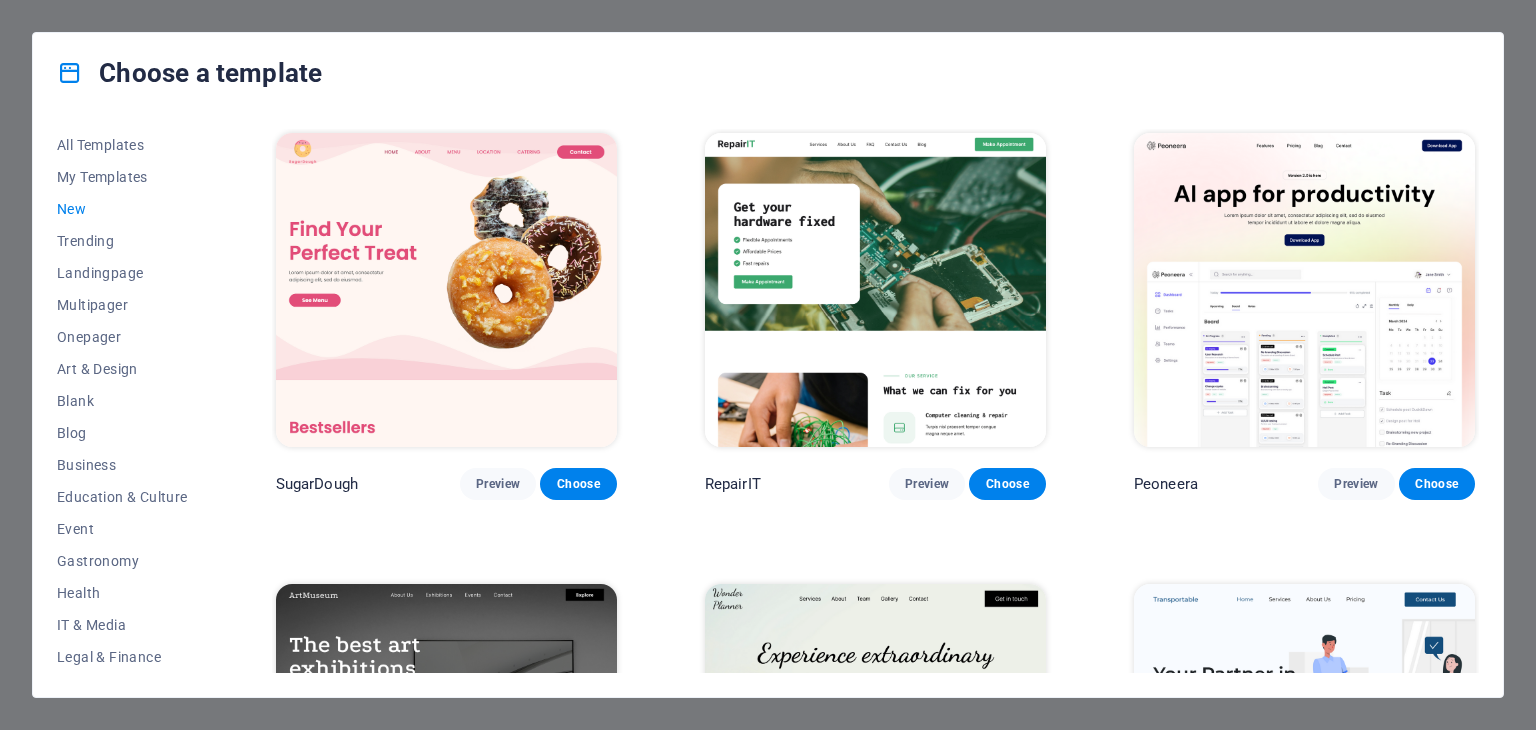 click at bounding box center [70, 73] 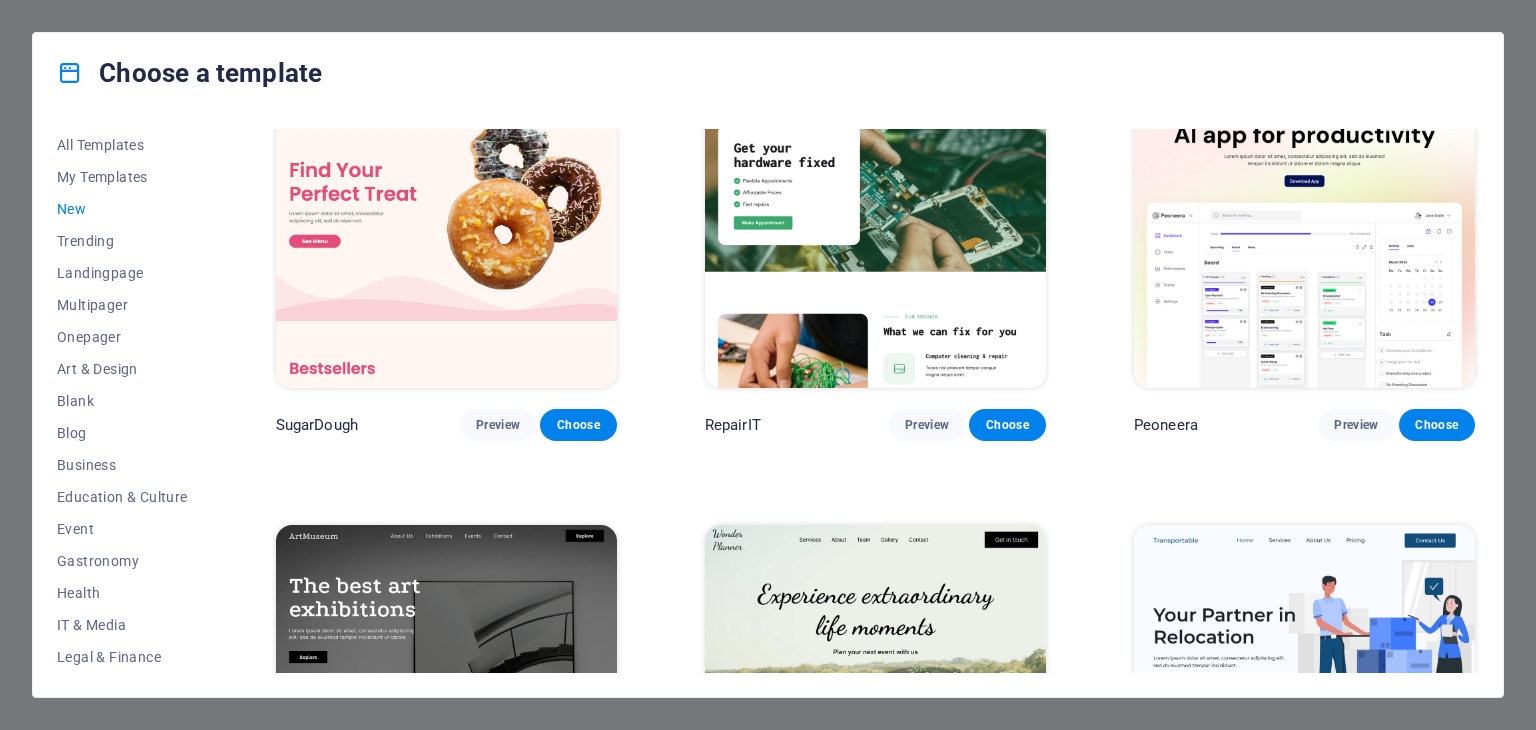 scroll, scrollTop: 0, scrollLeft: 0, axis: both 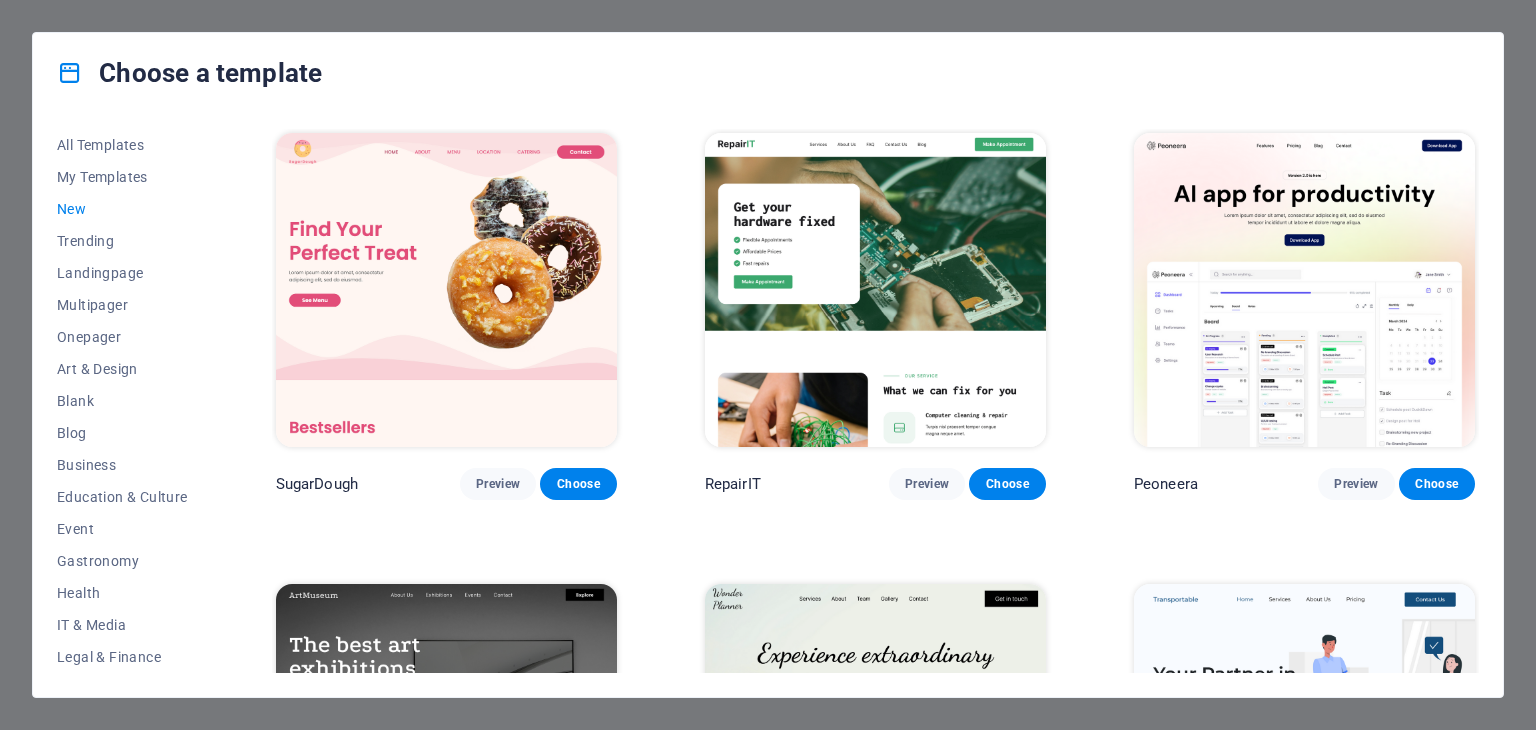 click at bounding box center (446, 290) 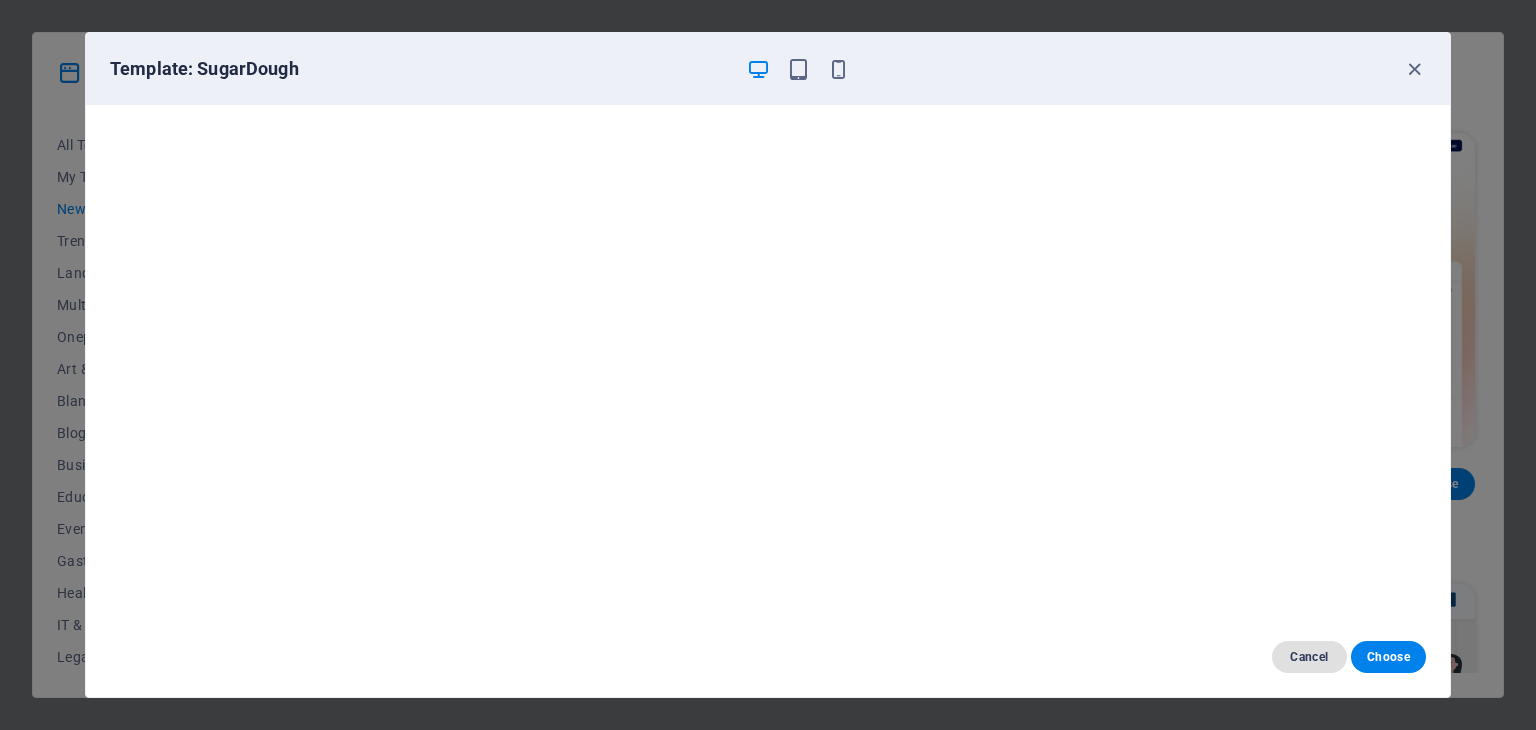 click on "Cancel" at bounding box center (1309, 657) 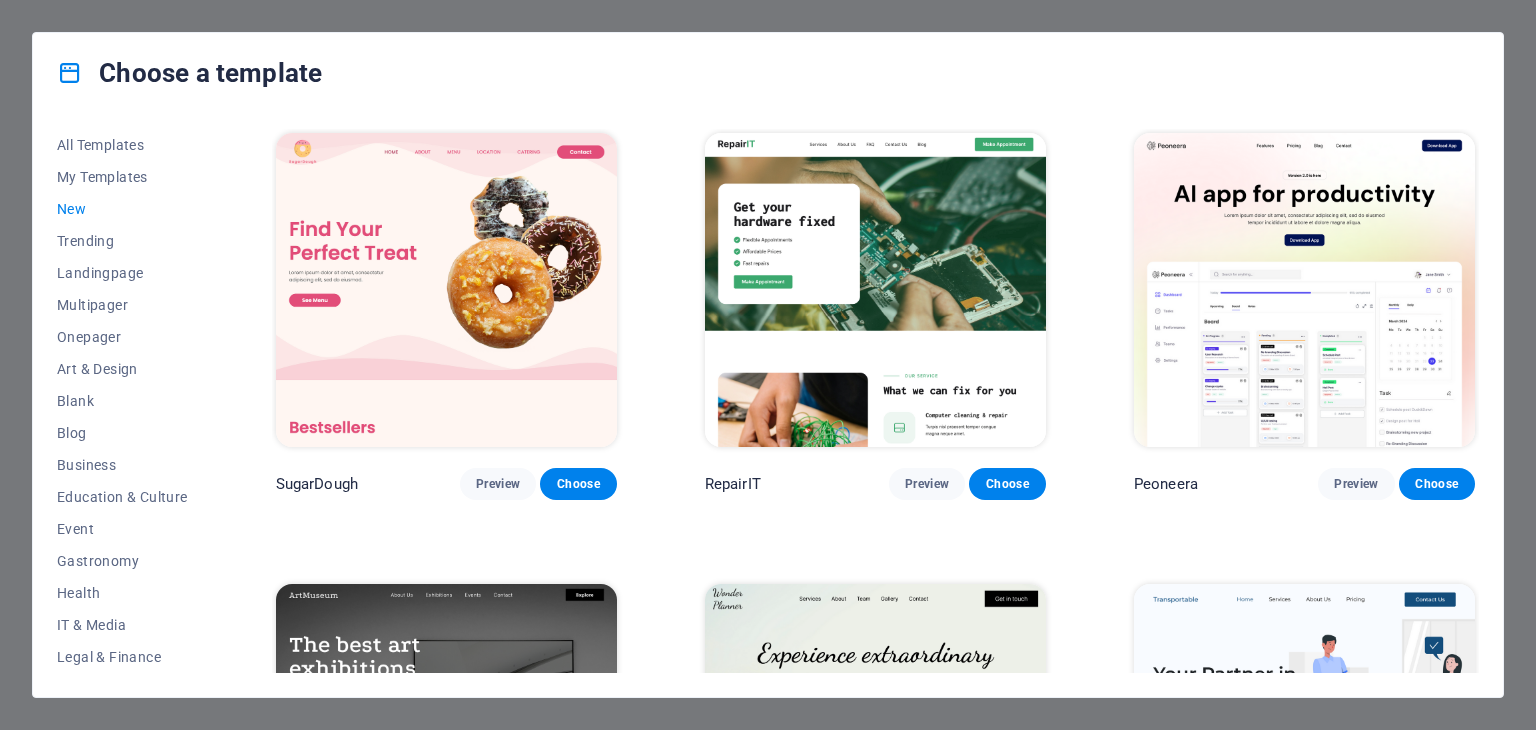 click at bounding box center (70, 73) 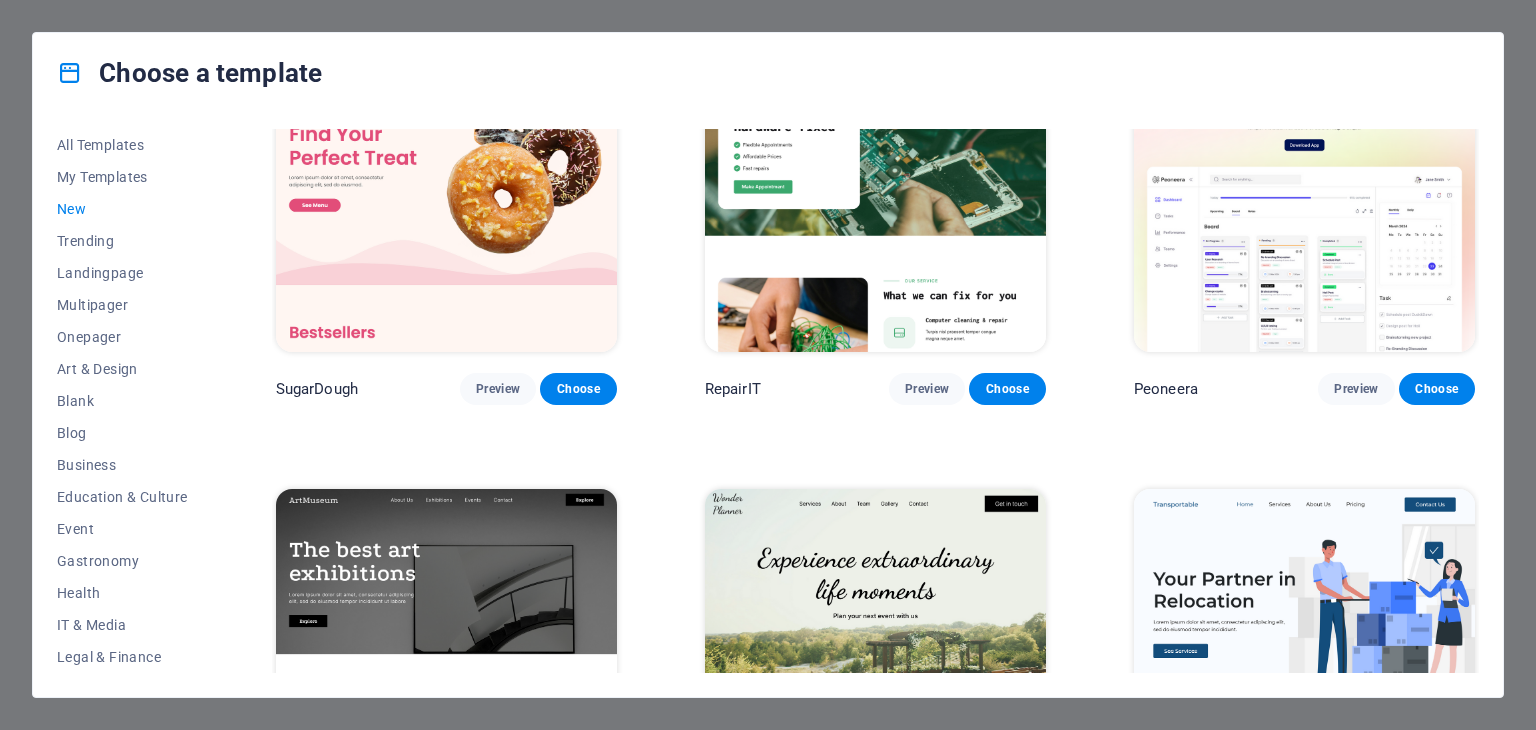 scroll, scrollTop: 200, scrollLeft: 0, axis: vertical 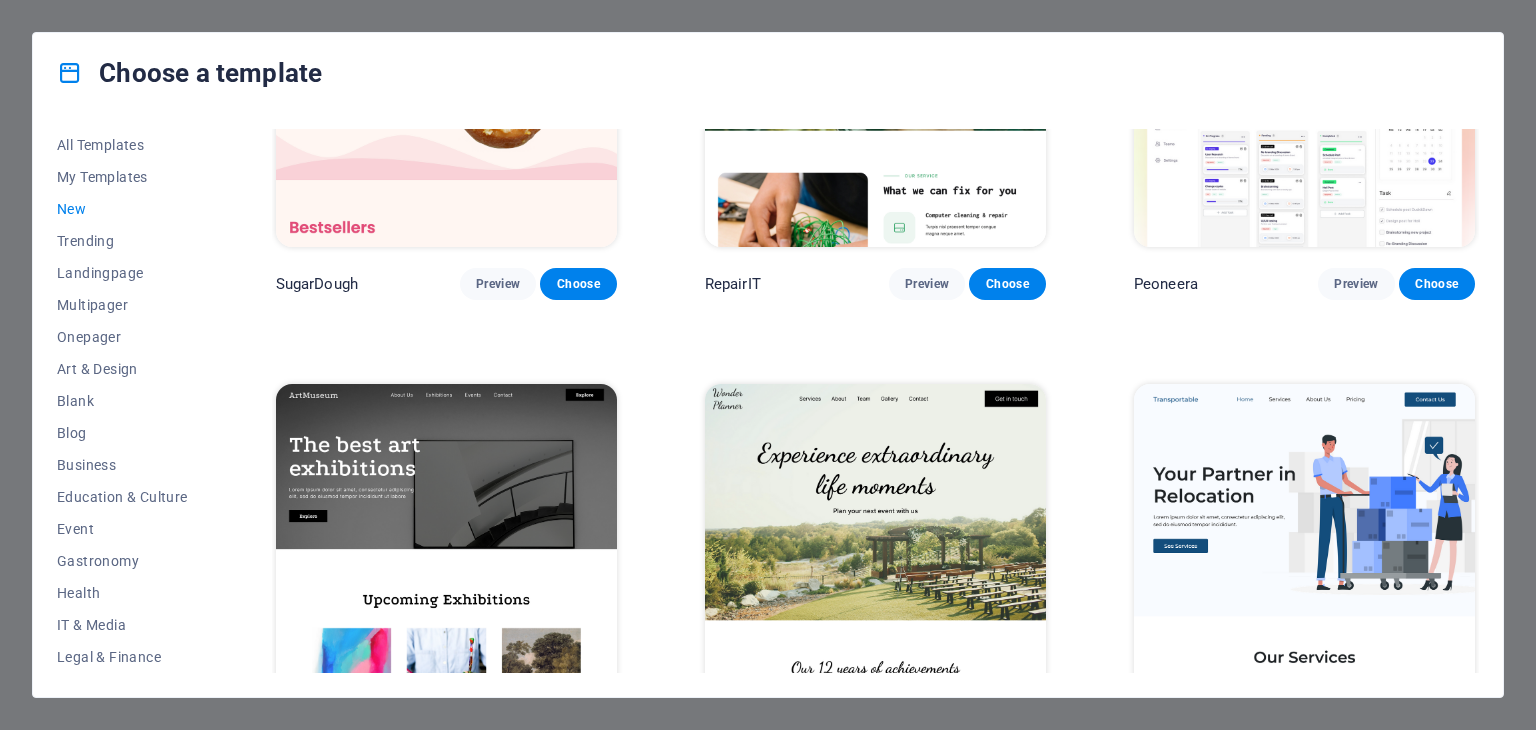 click on "Choose a template All Templates My Templates New Trending Landingpage Multipager Onepager Art & Design Blank Blog Business Education & Culture Event Gastronomy Health IT & Media Legal & Finance Non-Profit Performance Portfolio Services Sports & Beauty Trades Travel Wireframe SugarDough Preview Choose RepairIT Preview Choose Peoneera Preview Choose Art Museum Preview Choose Wonder Planner Preview Choose Transportable Preview Choose S&L Preview Choose WePaint Preview Choose Eco-Con Preview Choose MeetUp Preview Choose Help & Care Preview Choose Podcaster Preview Choose Academix Preview Choose" at bounding box center (768, 365) 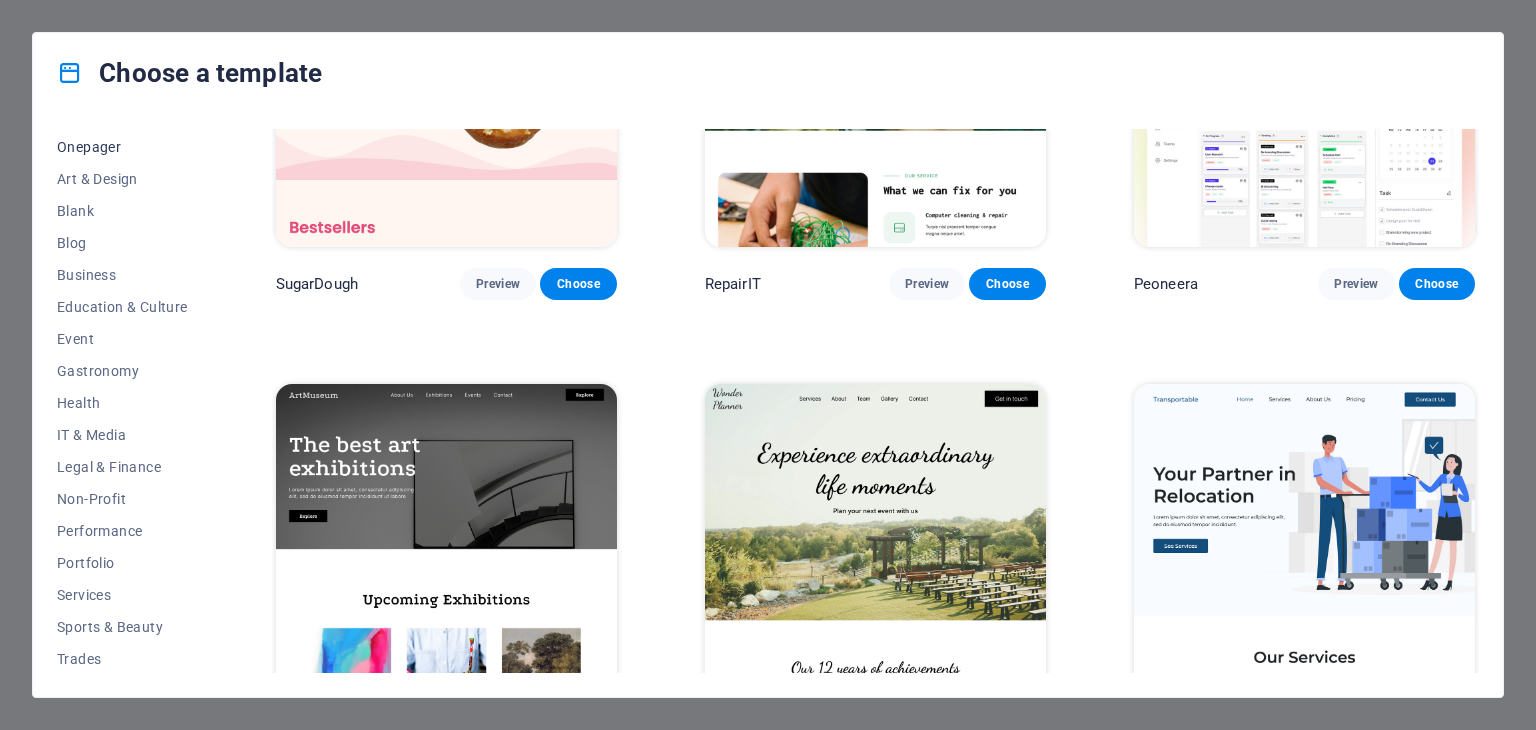scroll, scrollTop: 256, scrollLeft: 0, axis: vertical 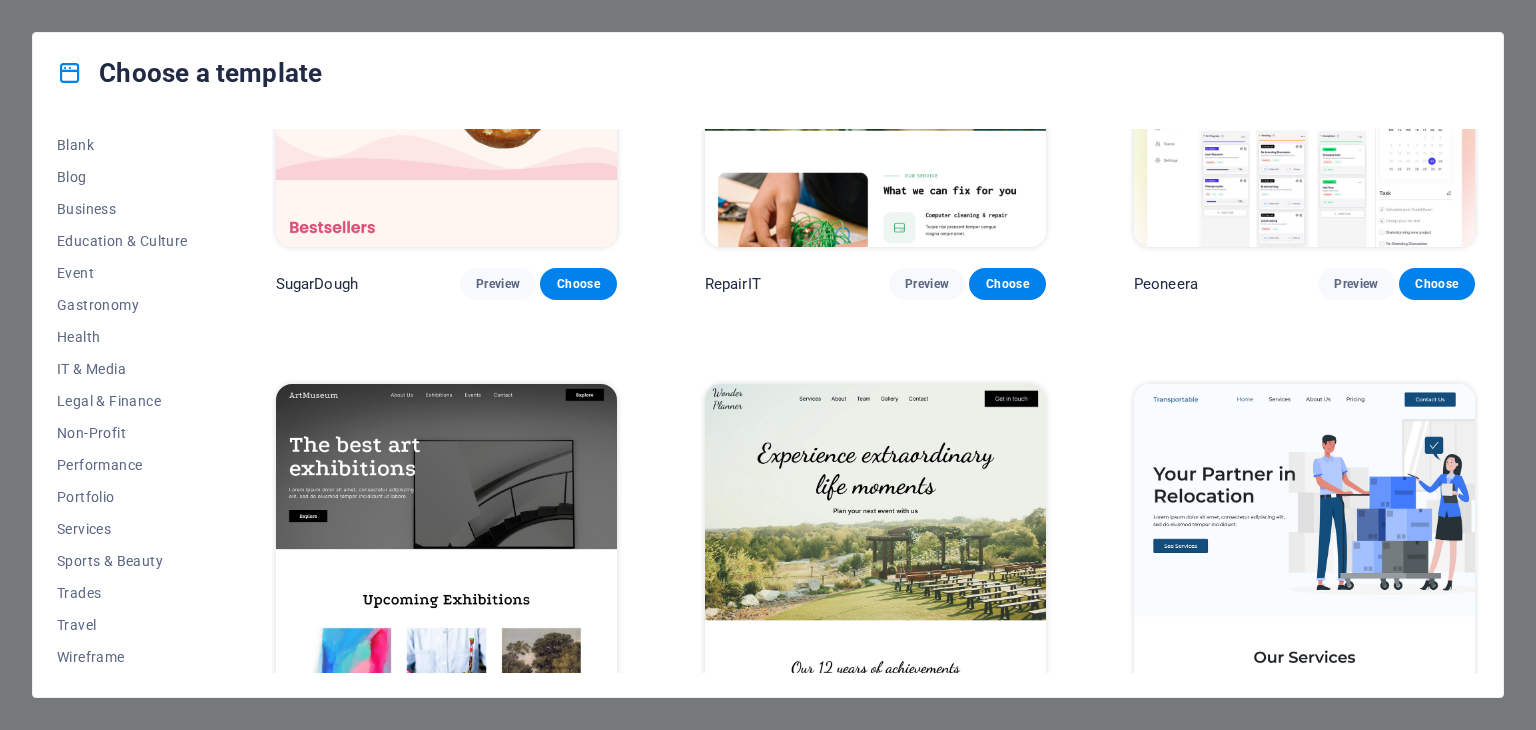 click on "Choose a template All Templates My Templates New Trending Landingpage Multipager Onepager Art & Design Blank Blog Business Education & Culture Event Gastronomy Health IT & Media Legal & Finance Non-Profit Performance Portfolio Services Sports & Beauty Trades Travel Wireframe SugarDough Preview Choose RepairIT Preview Choose Peoneera Preview Choose Art Museum Preview Choose Wonder Planner Preview Choose Transportable Preview Choose S&L Preview Choose WePaint Preview Choose Eco-Con Preview Choose MeetUp Preview Choose Help & Care Preview Choose Podcaster Preview Choose Academix Preview Choose" at bounding box center (768, 365) 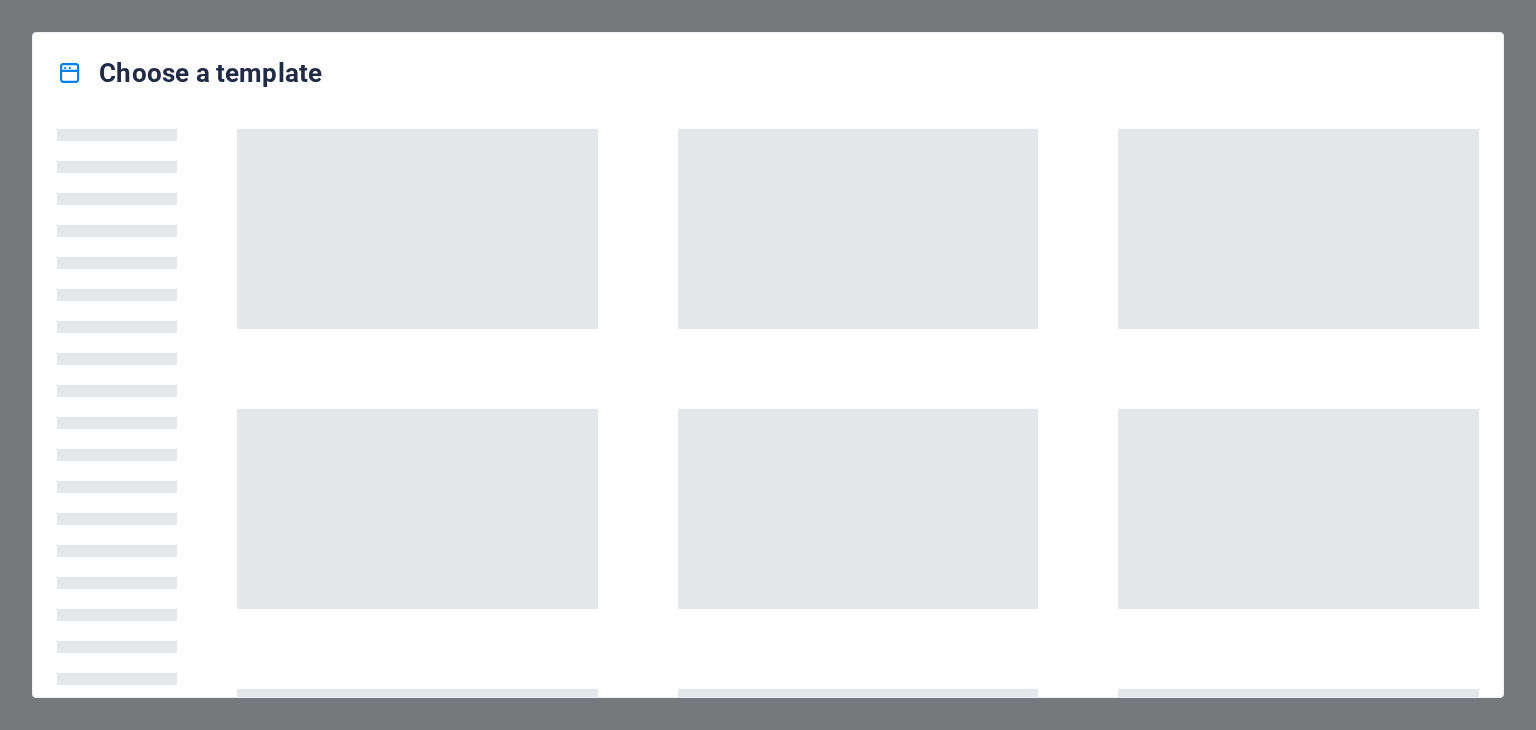 scroll, scrollTop: 0, scrollLeft: 0, axis: both 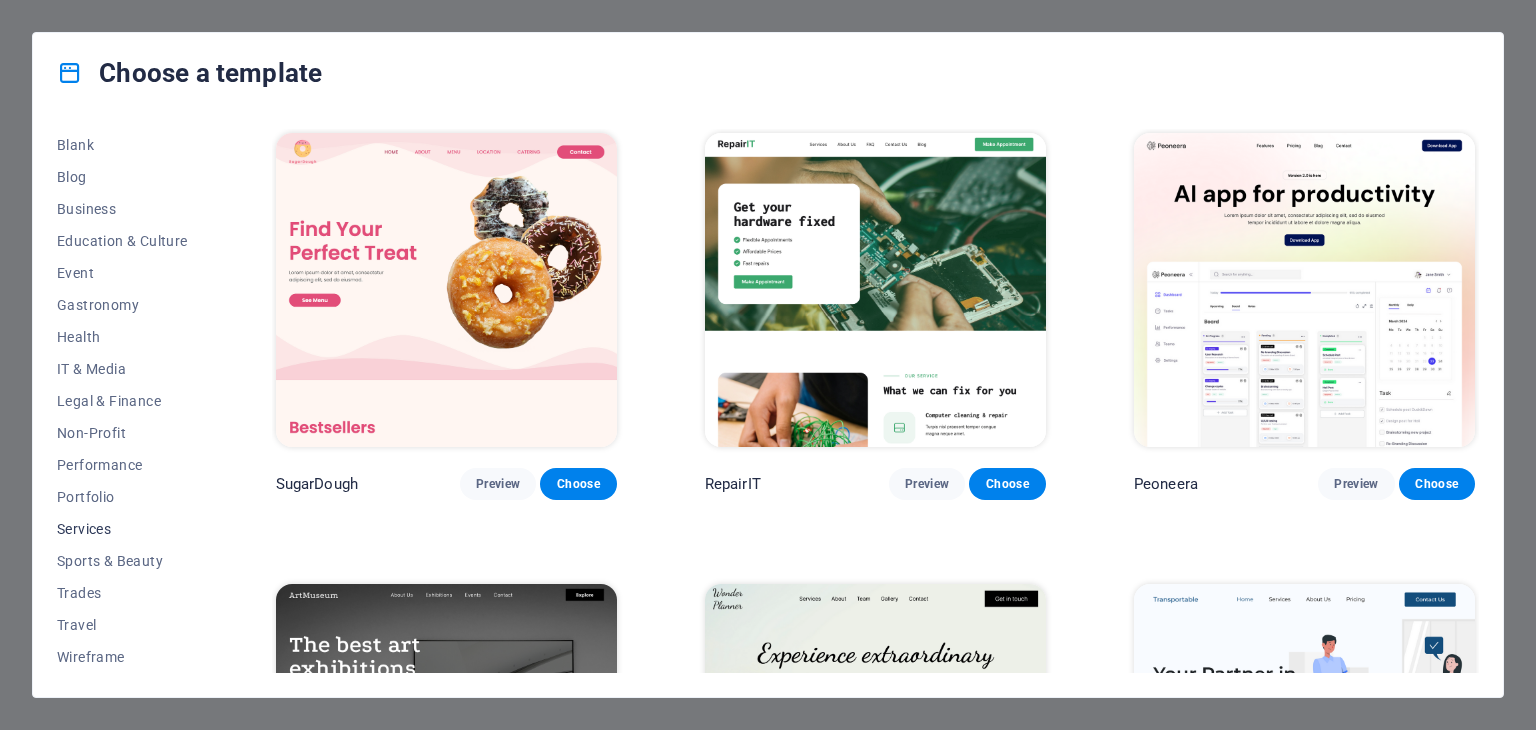 click on "Services" at bounding box center [122, 529] 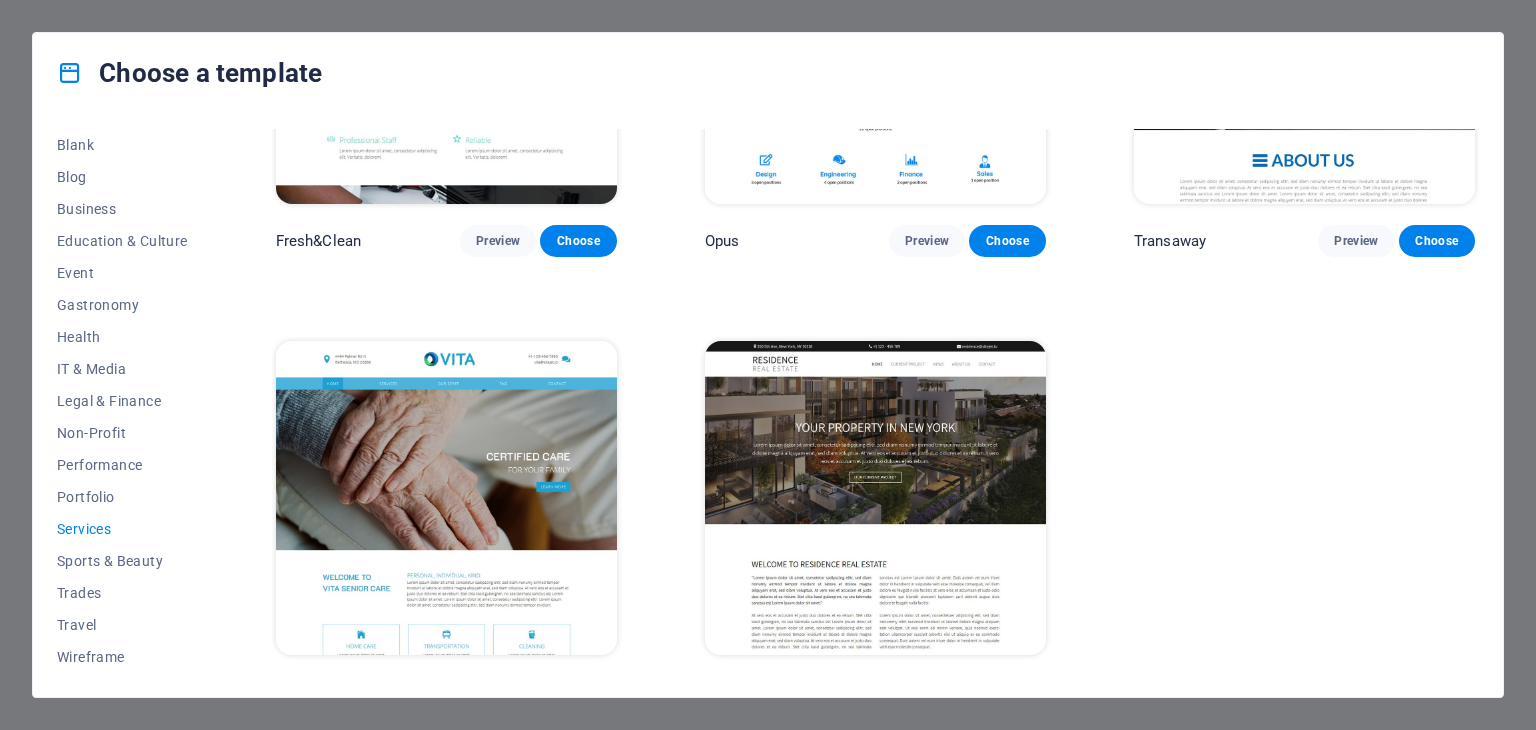 scroll, scrollTop: 2521, scrollLeft: 0, axis: vertical 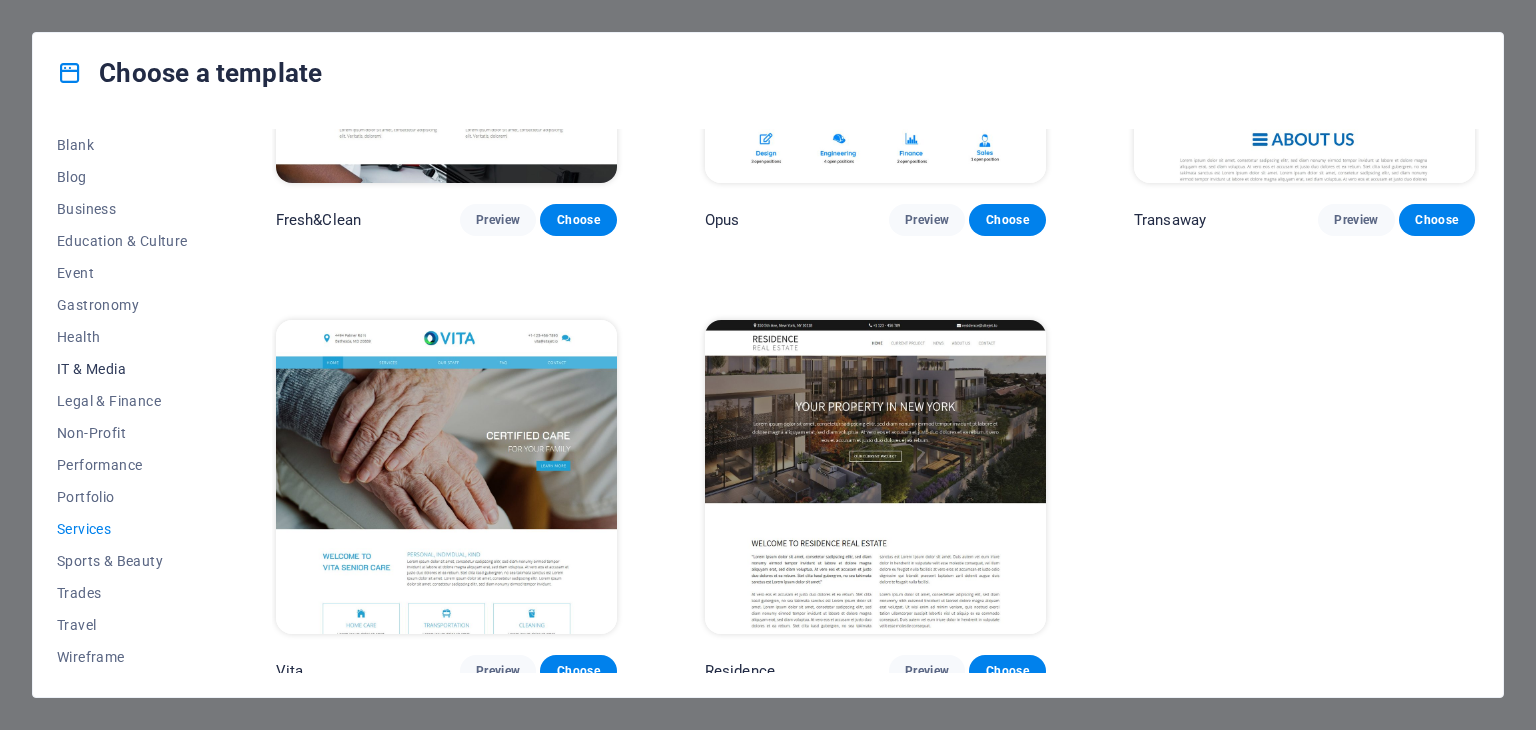 click on "IT & Media" at bounding box center (122, 369) 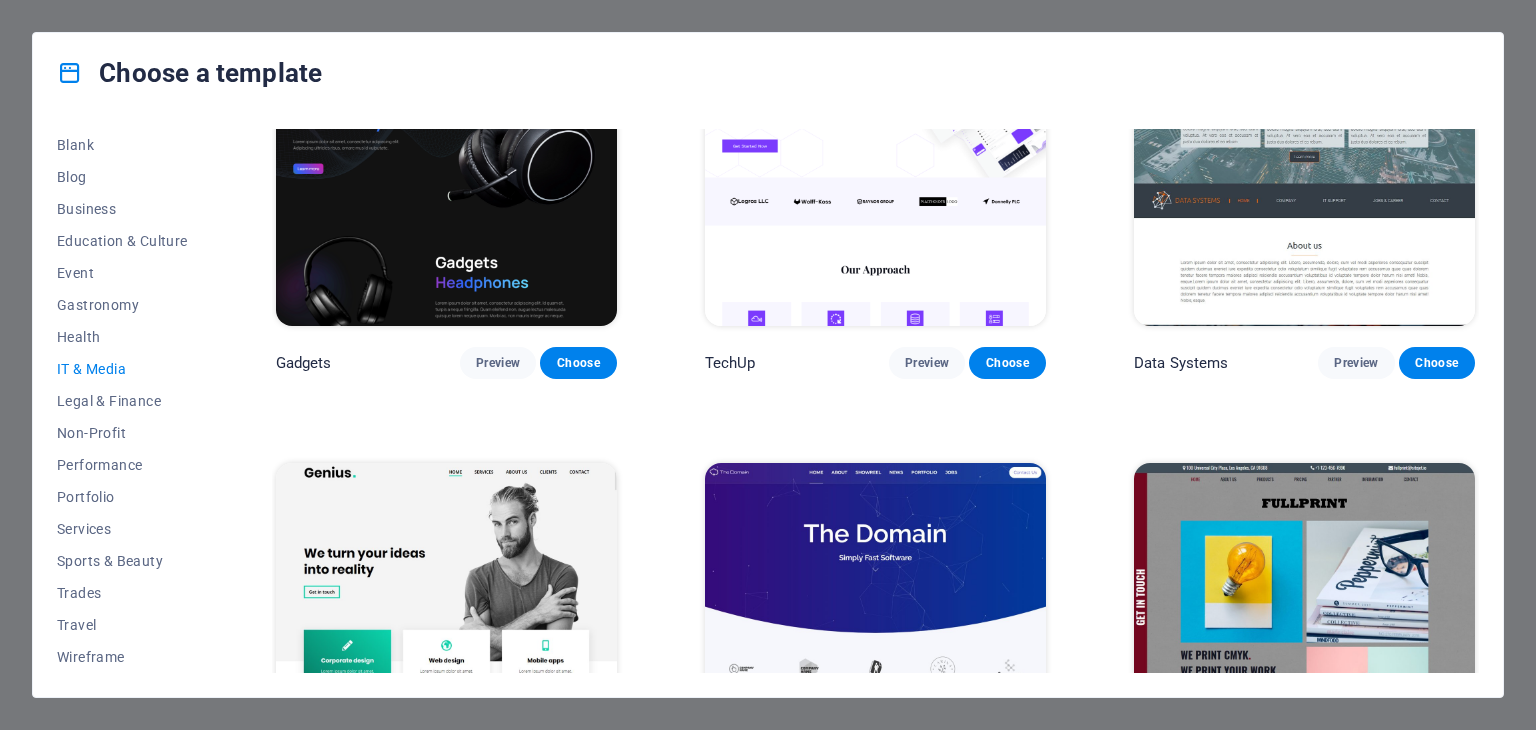 scroll, scrollTop: 673, scrollLeft: 0, axis: vertical 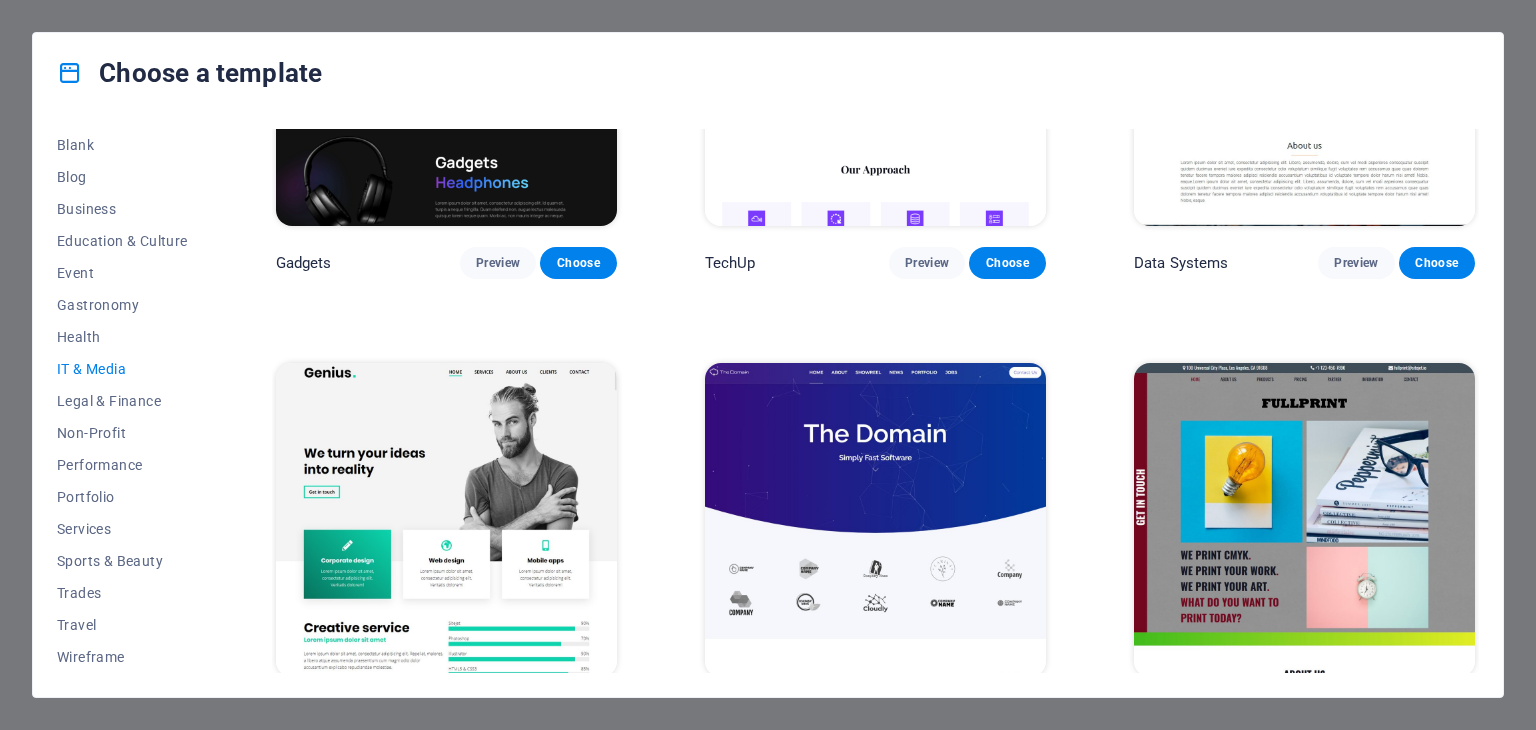 click at bounding box center [446, 520] 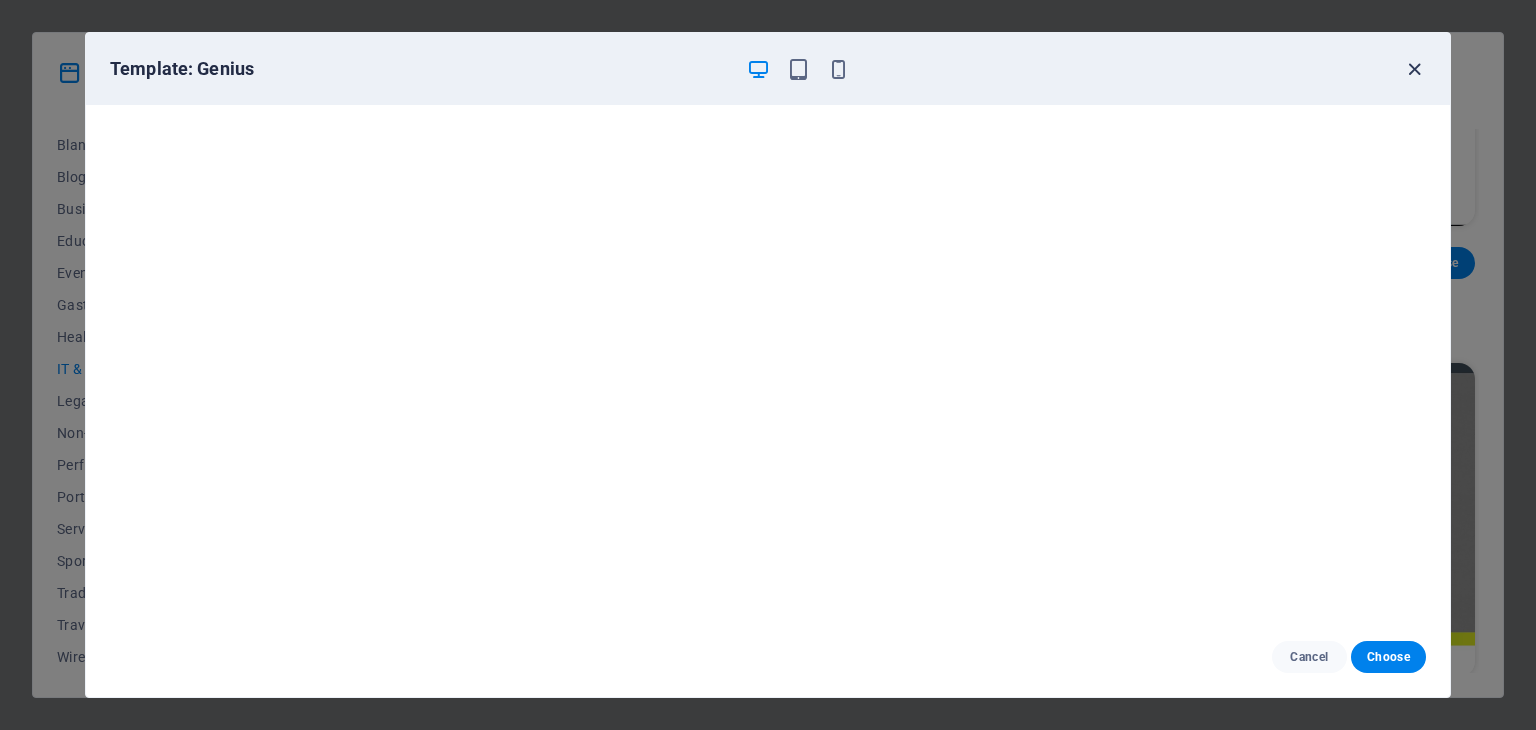 click at bounding box center (1414, 69) 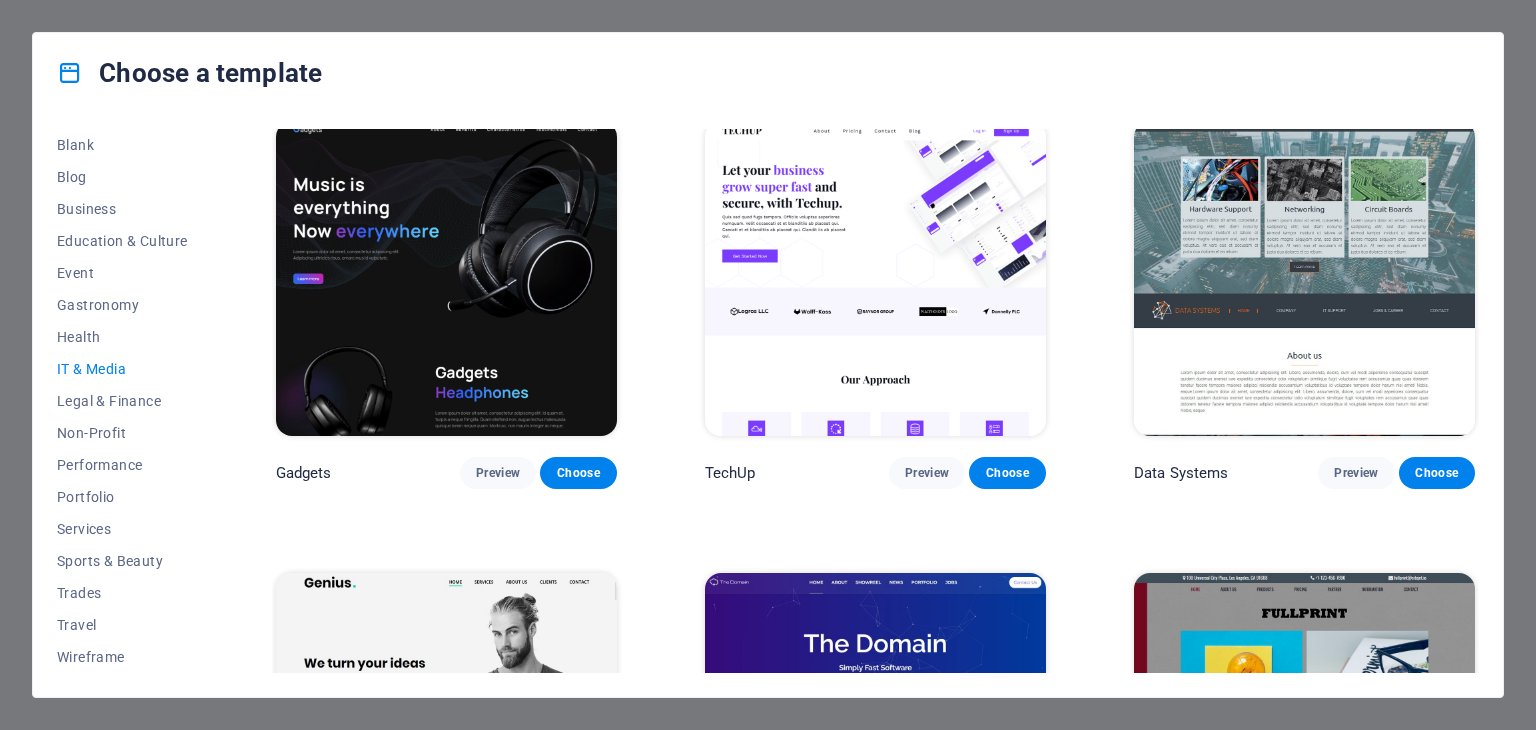 scroll, scrollTop: 373, scrollLeft: 0, axis: vertical 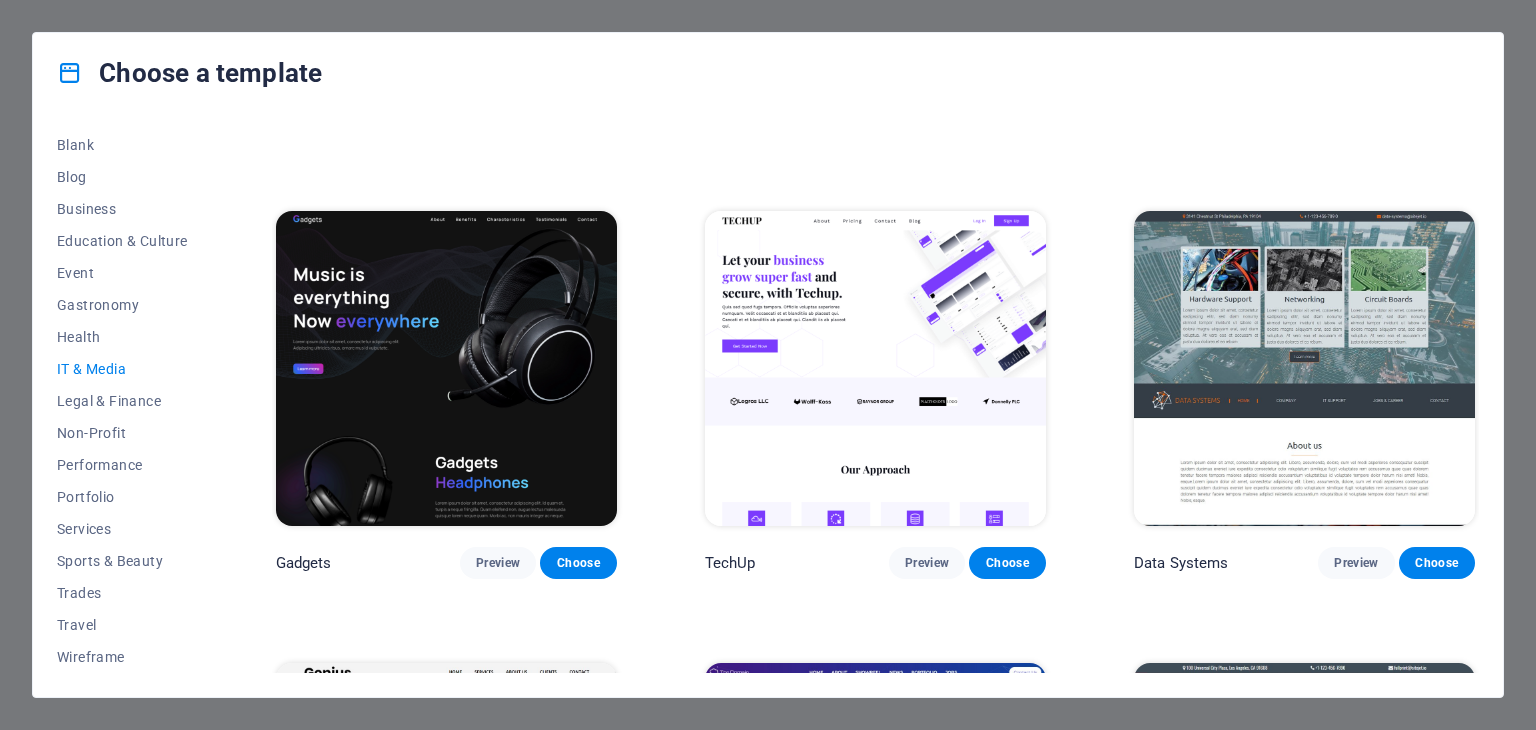 click at bounding box center [446, 368] 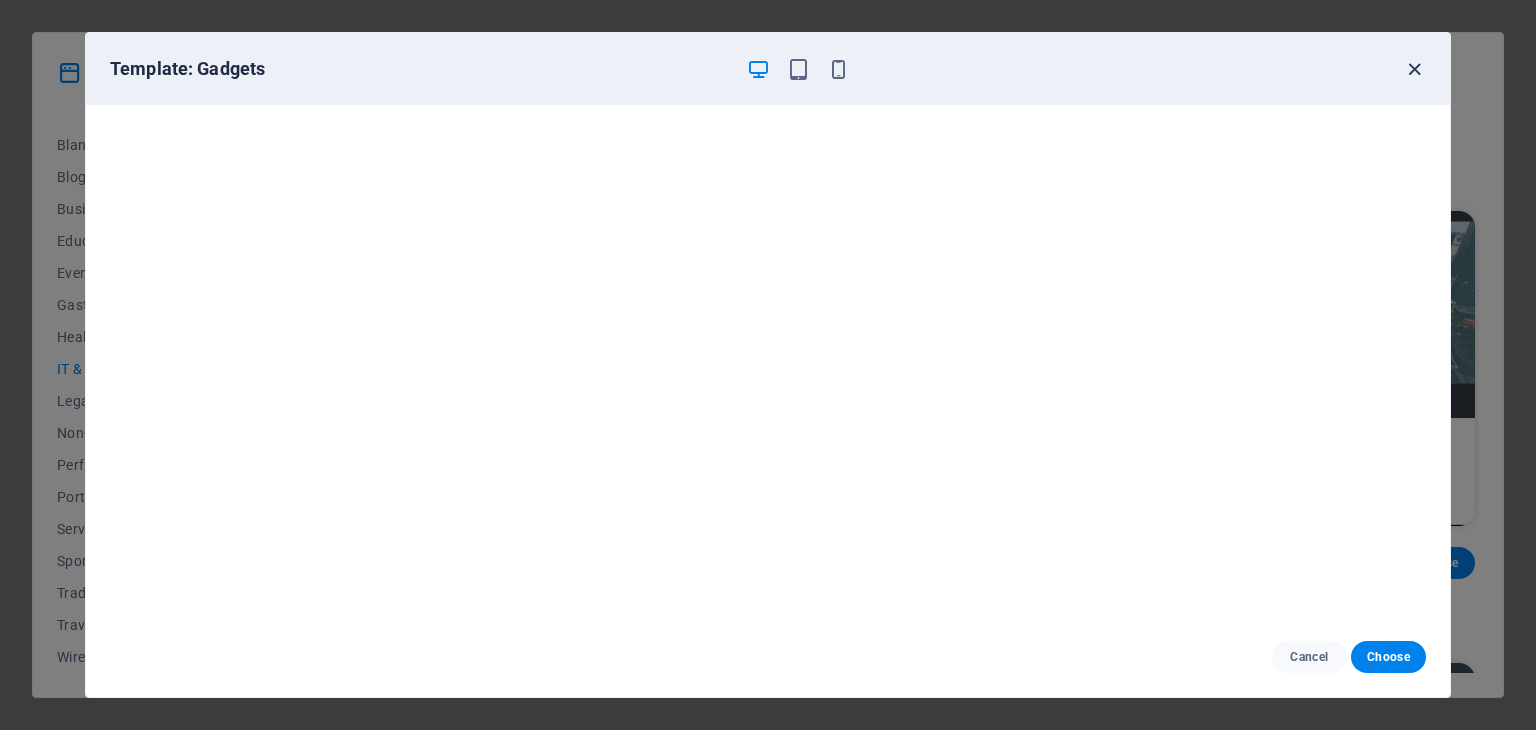 click at bounding box center [1414, 69] 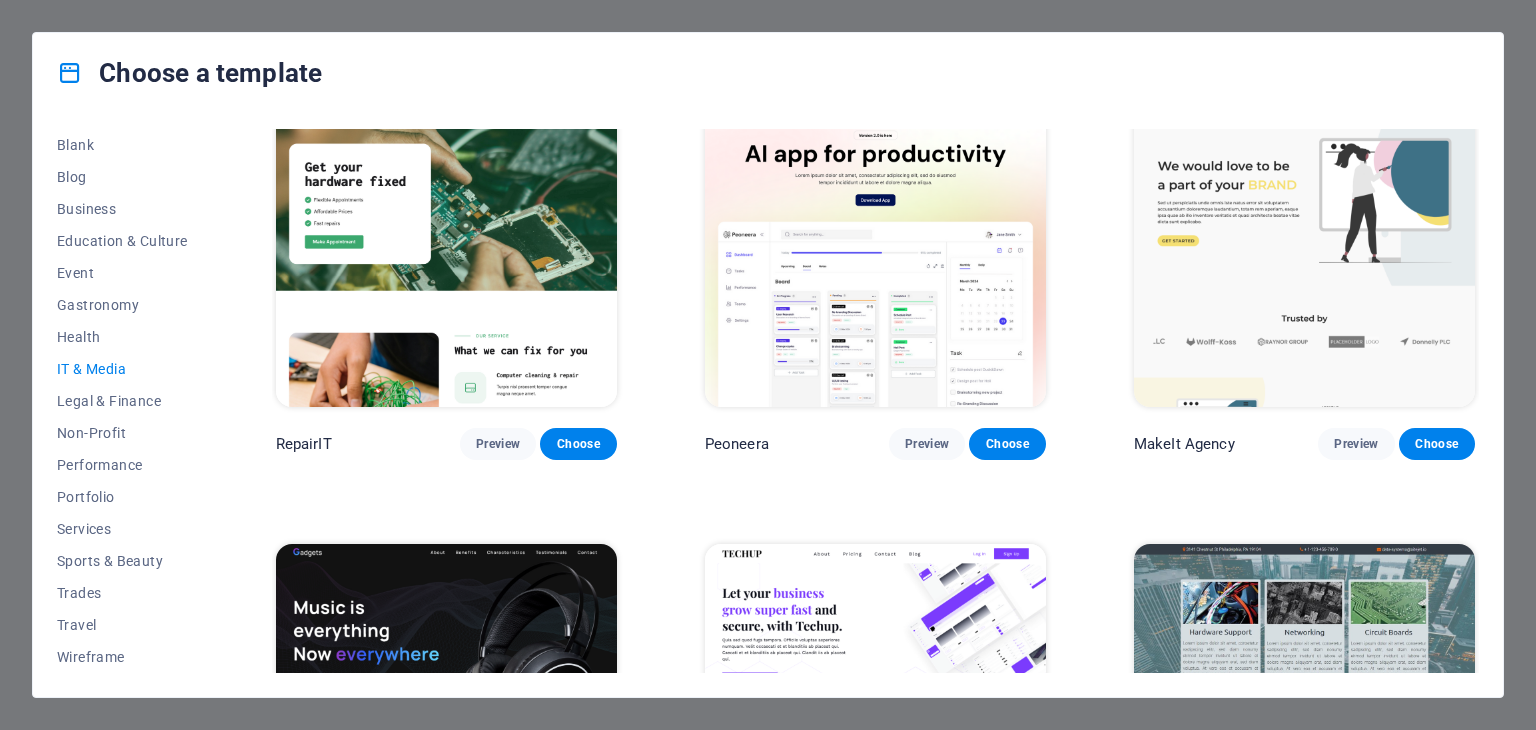 scroll, scrollTop: 0, scrollLeft: 0, axis: both 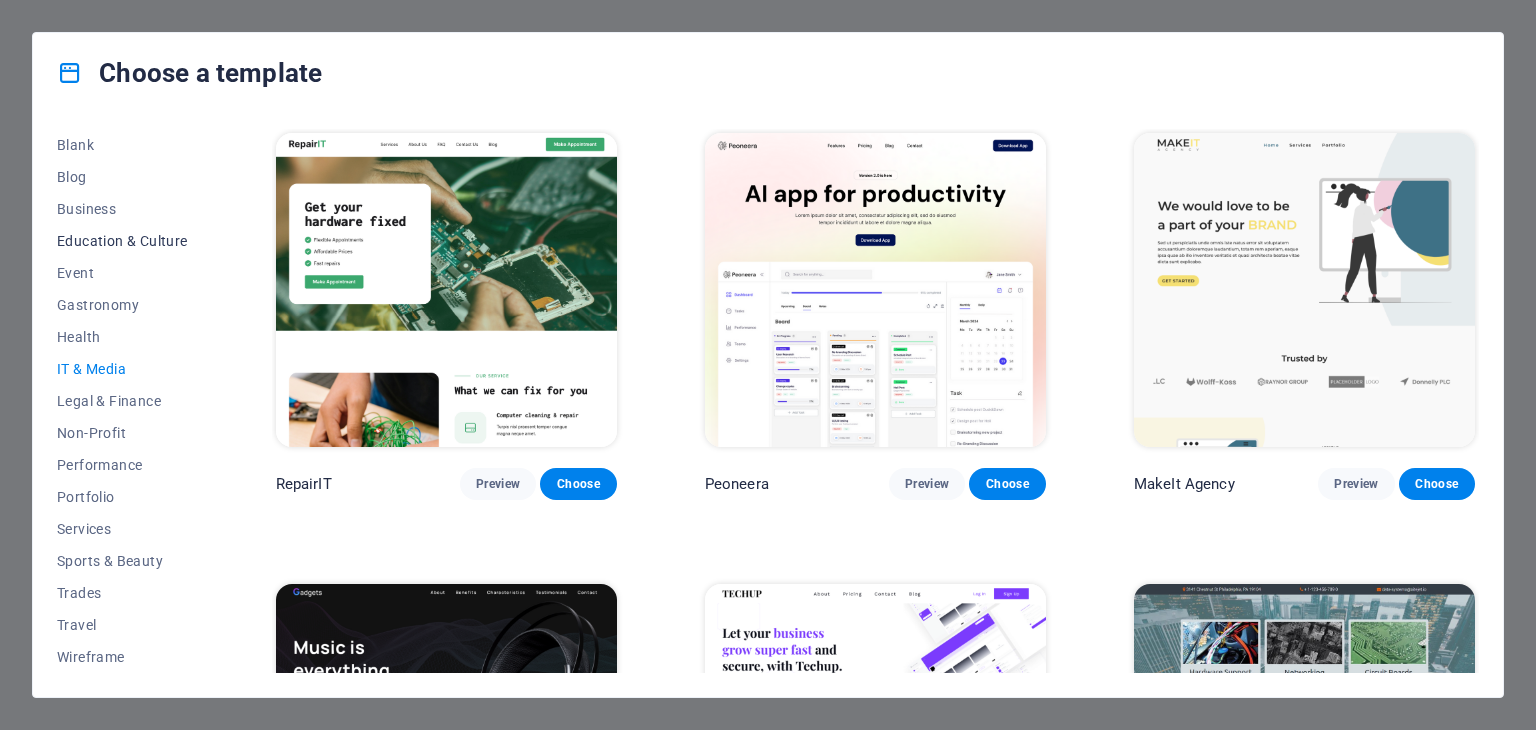 click on "Education & Culture" at bounding box center [122, 241] 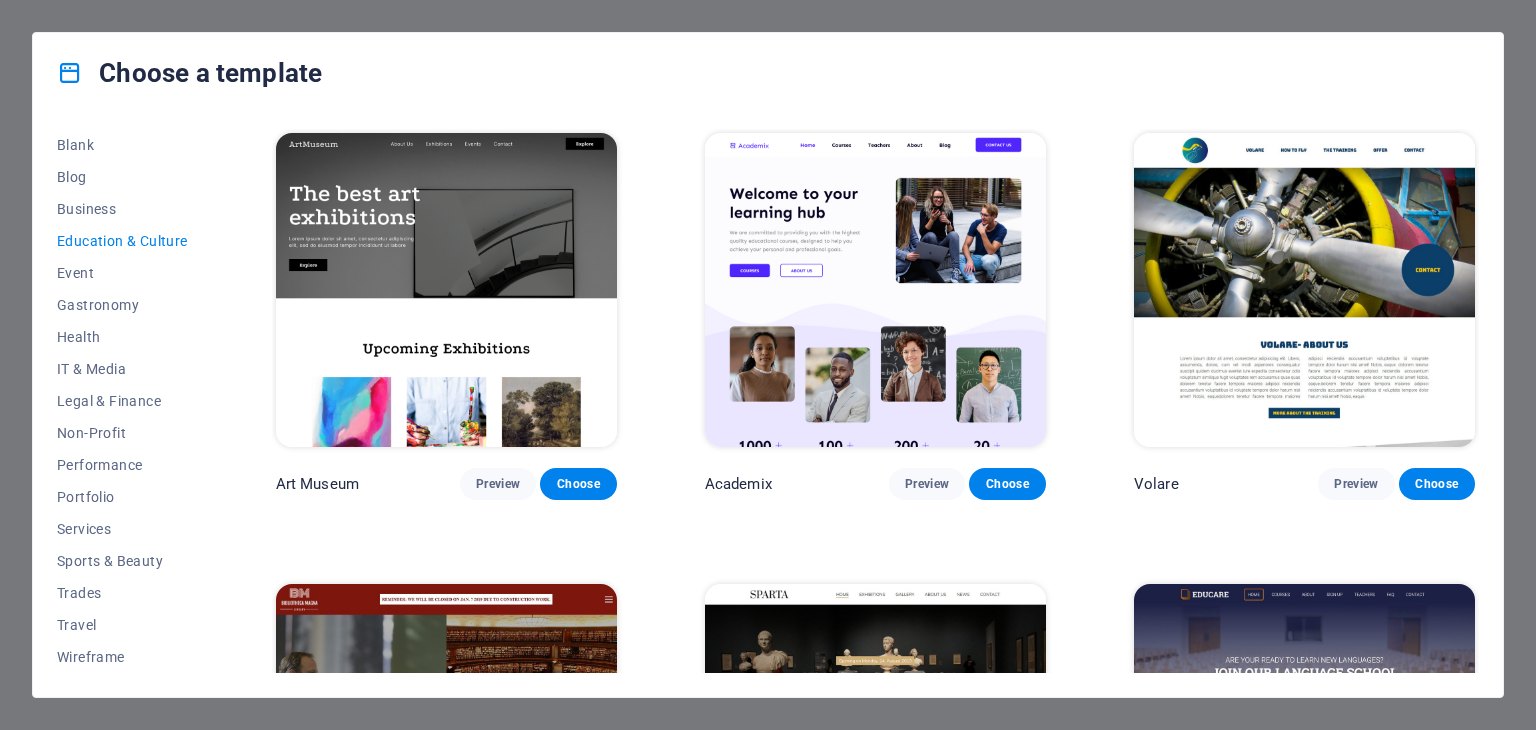 click at bounding box center [1304, 290] 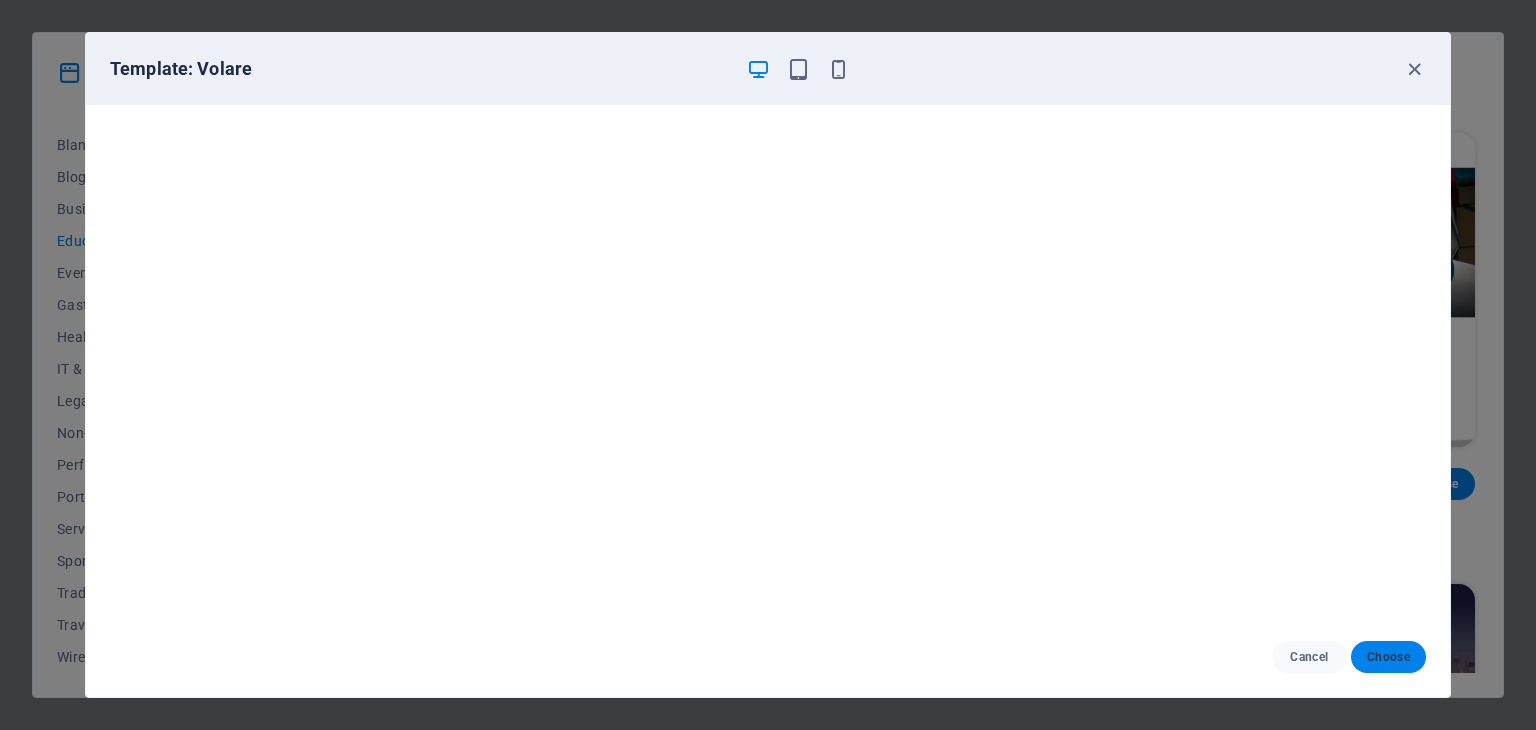 click on "Choose" at bounding box center (1388, 657) 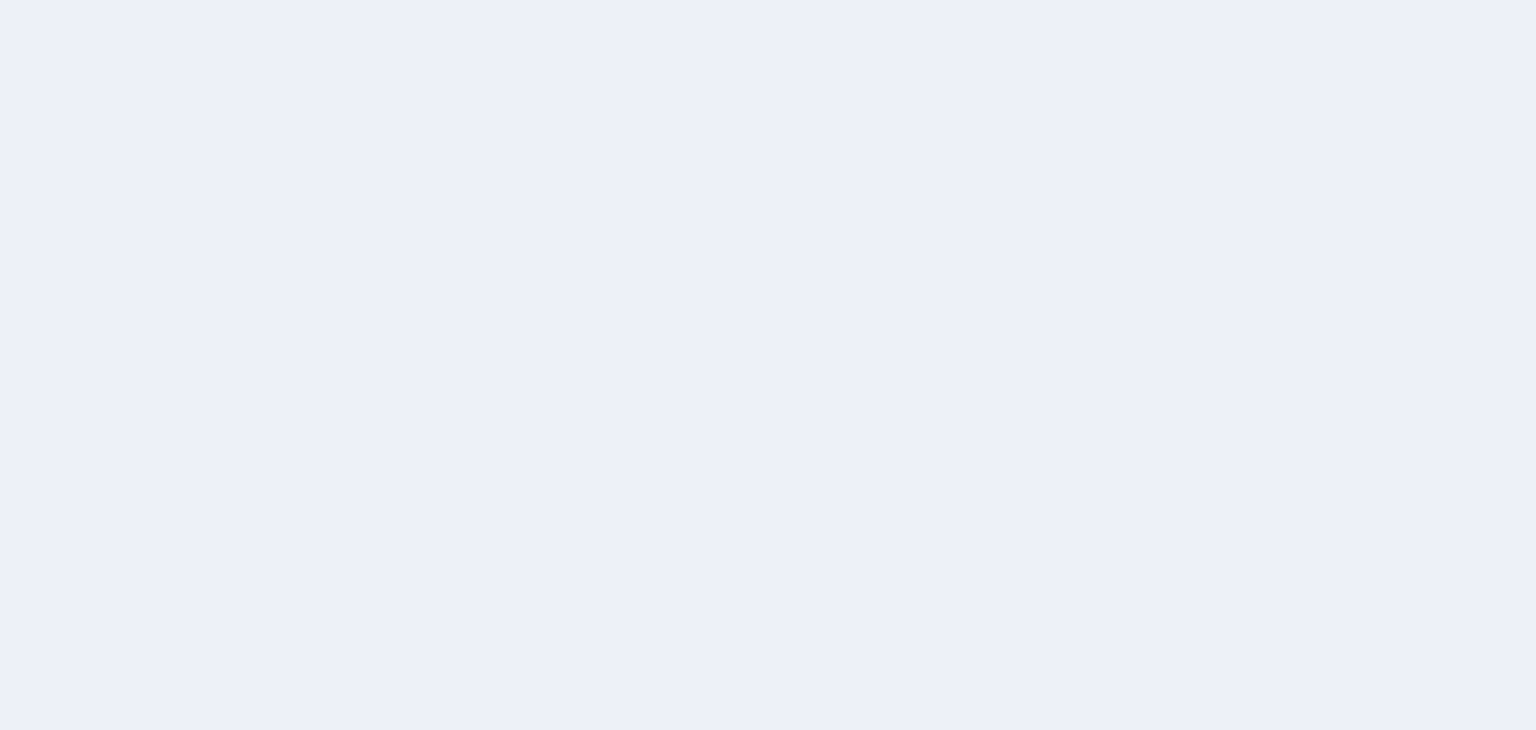 scroll, scrollTop: 0, scrollLeft: 0, axis: both 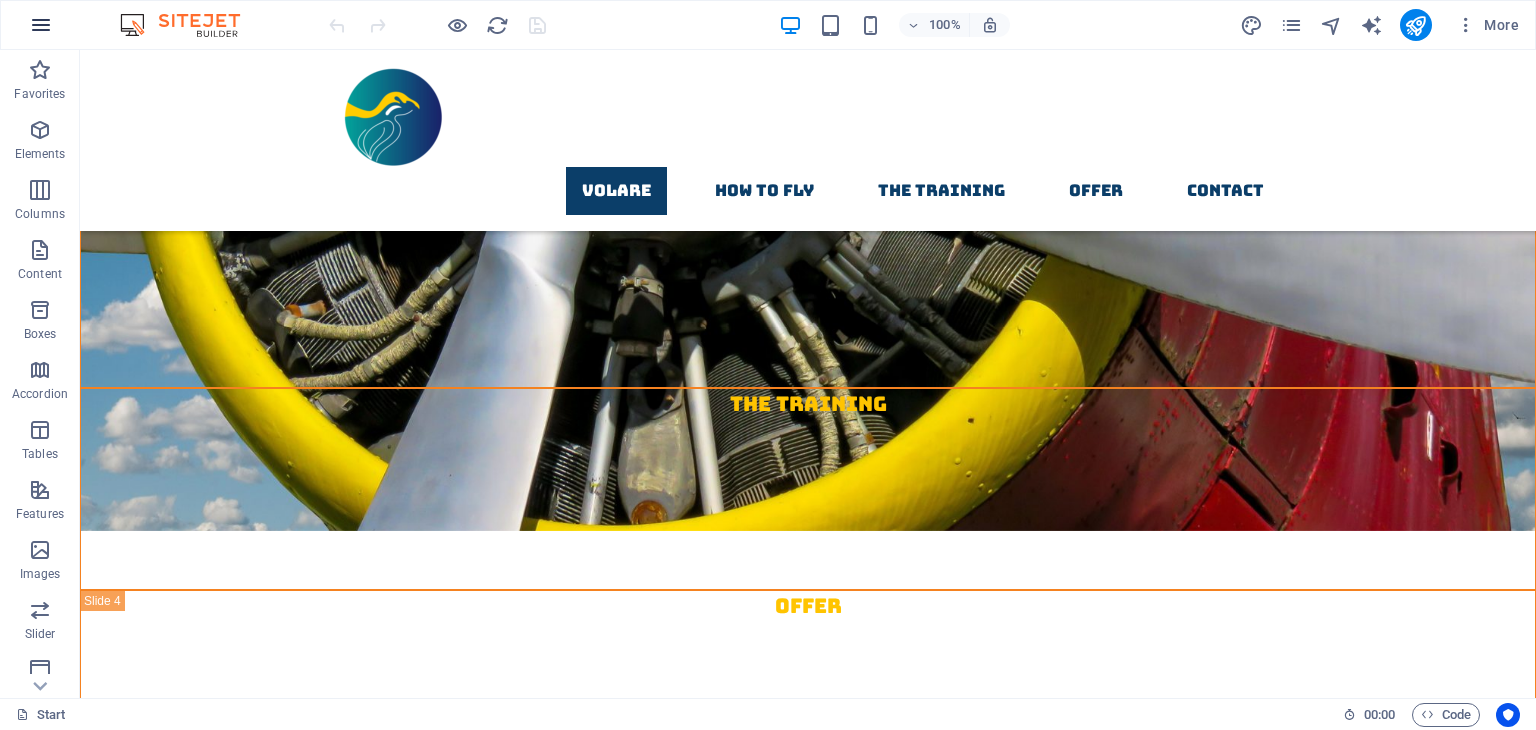 click at bounding box center (41, 25) 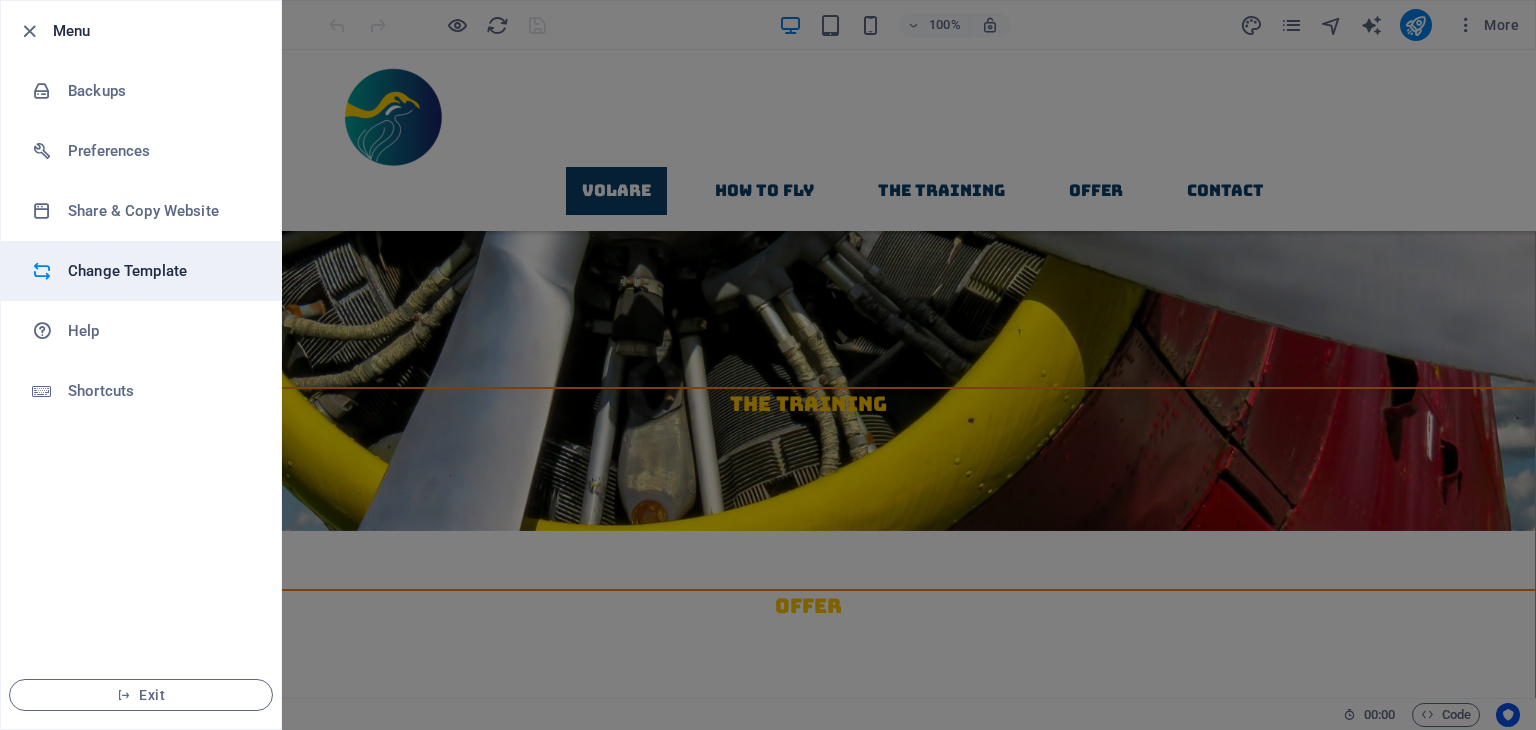 click on "Change Template" at bounding box center [160, 271] 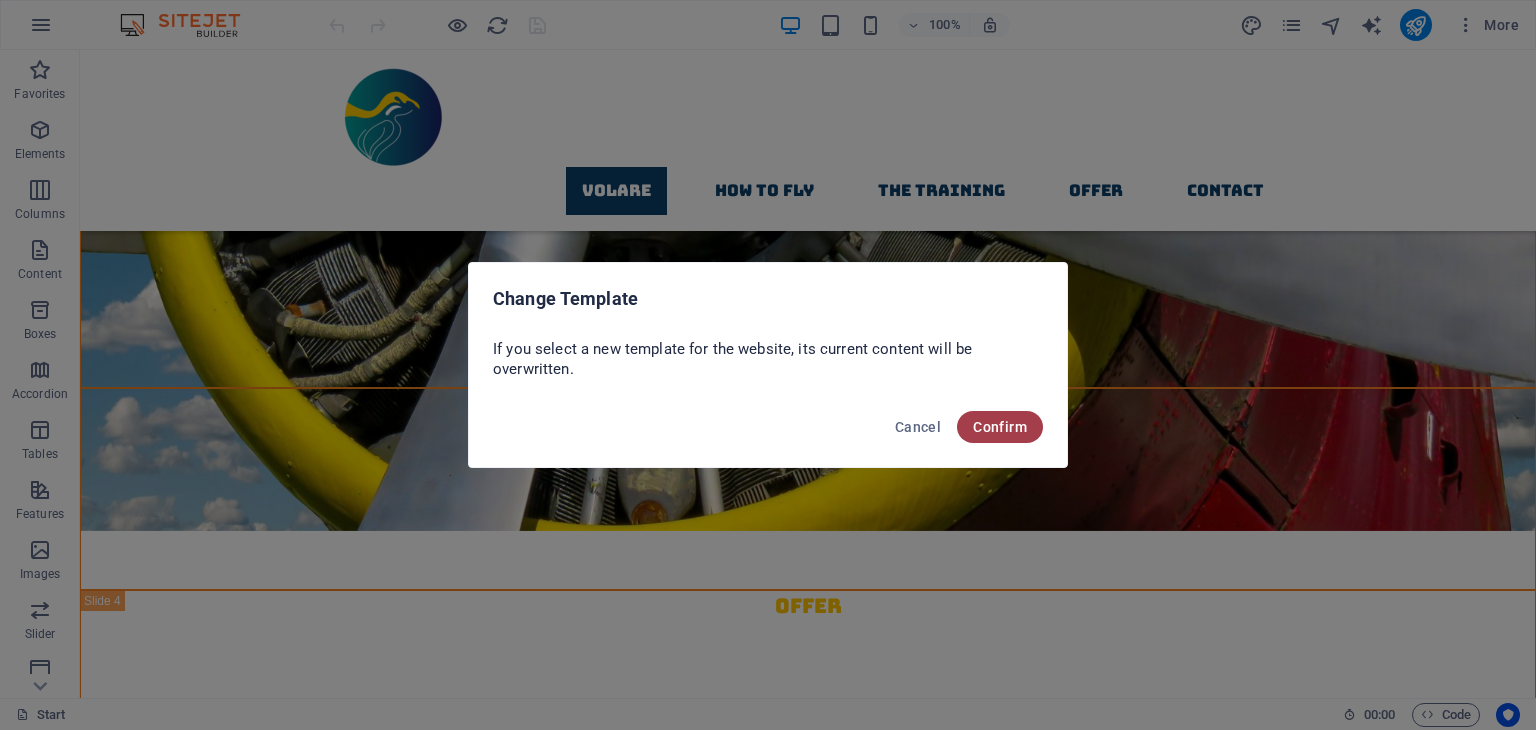 click on "Confirm" at bounding box center [1000, 427] 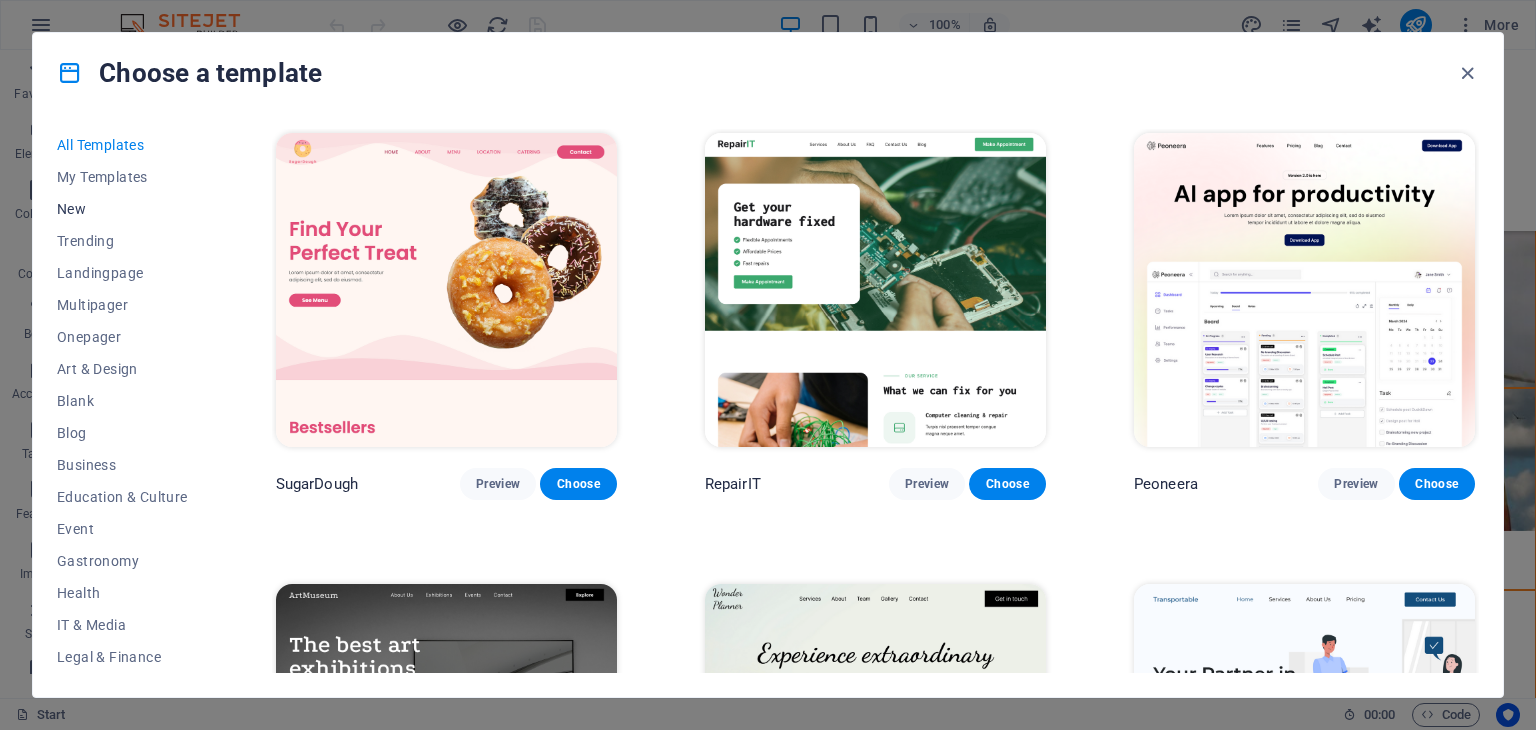 click on "New" at bounding box center [122, 209] 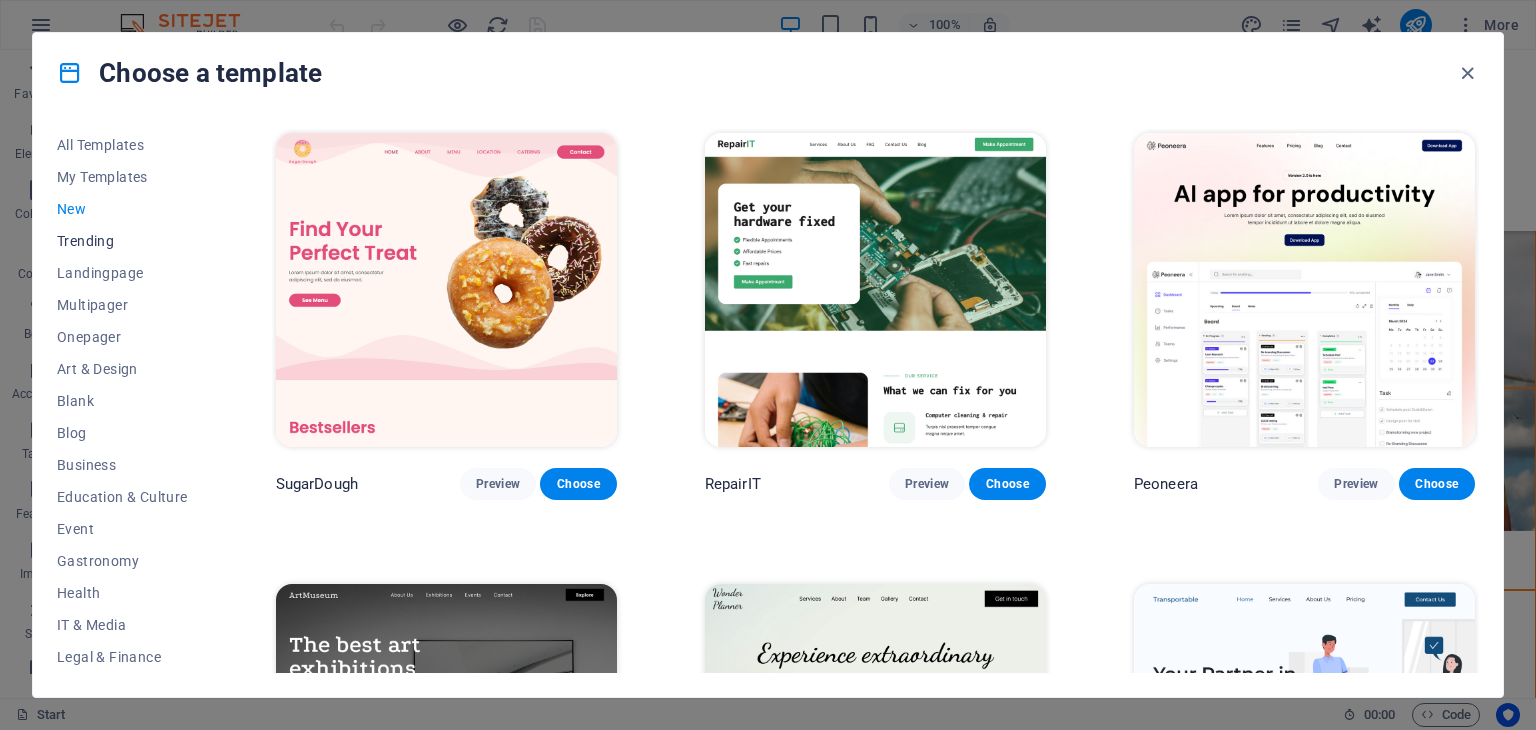 click on "Trending" at bounding box center (122, 241) 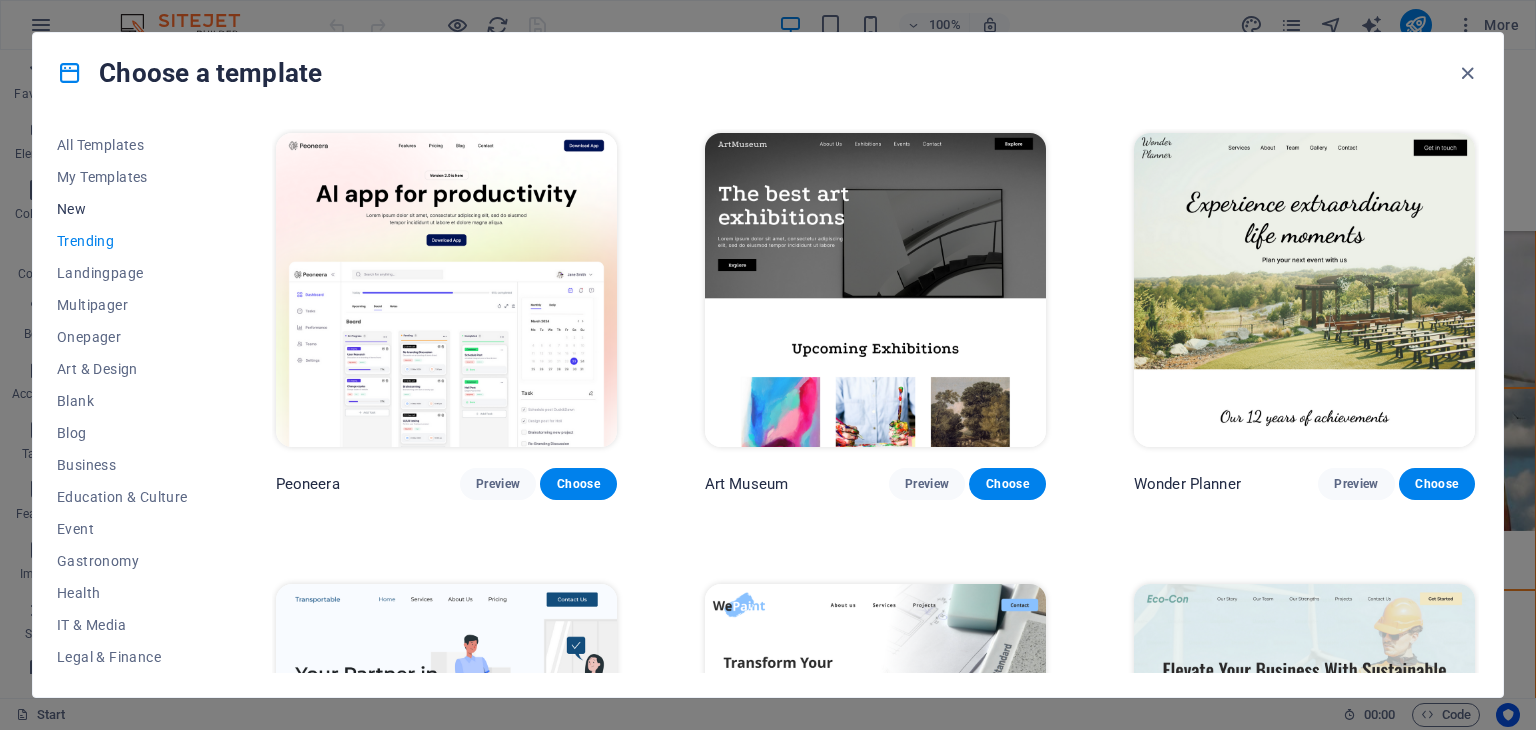 click on "New" at bounding box center [122, 209] 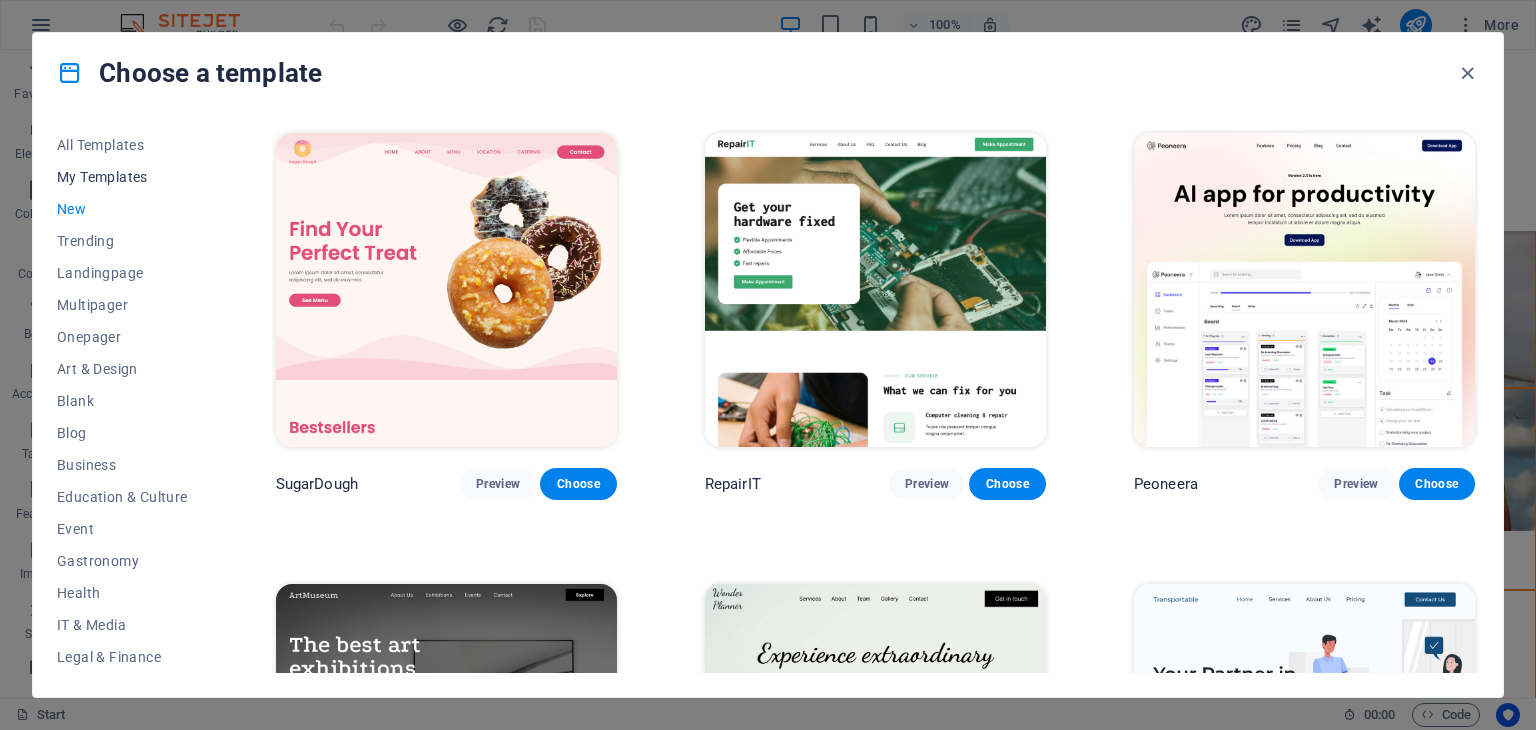 click on "My Templates" at bounding box center [122, 177] 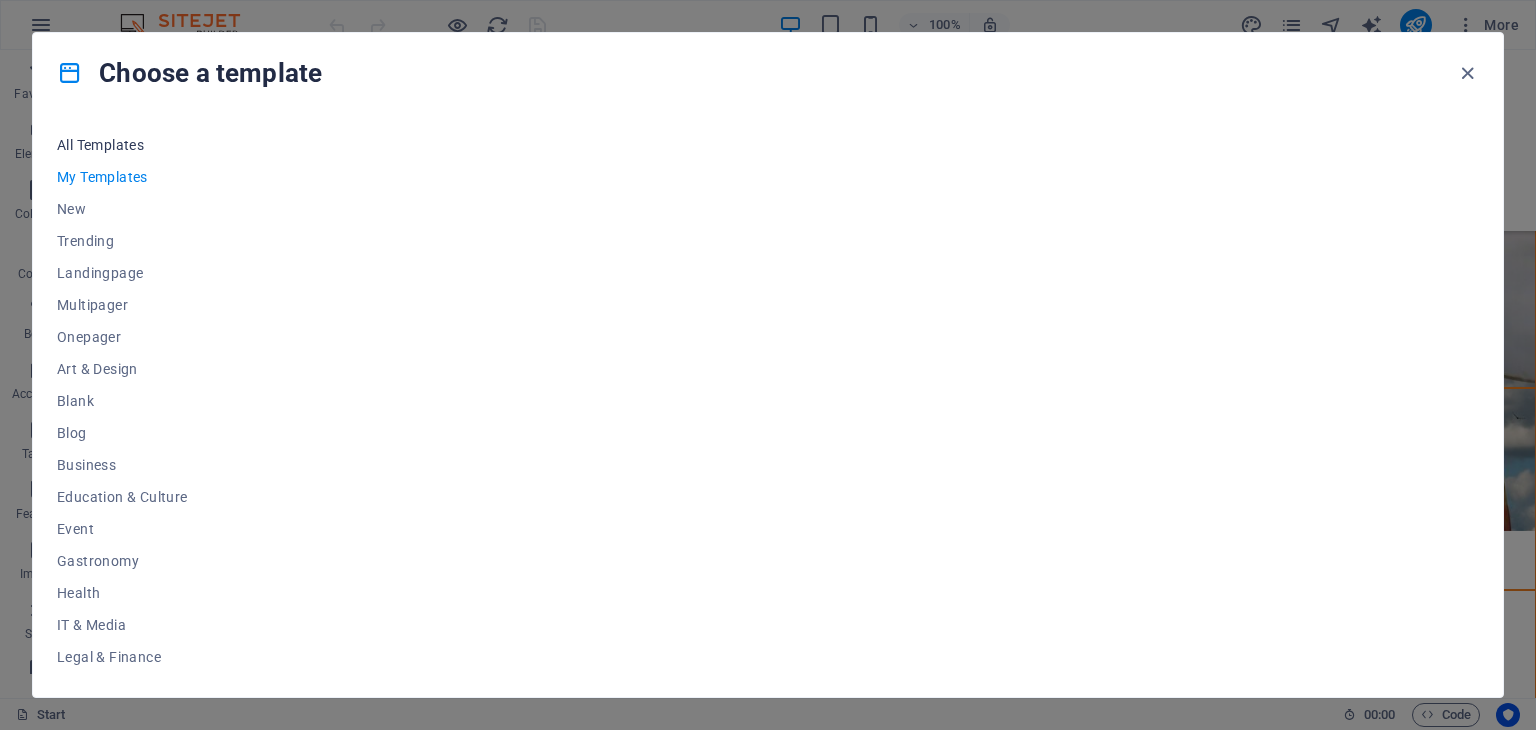 click on "All Templates" at bounding box center [122, 145] 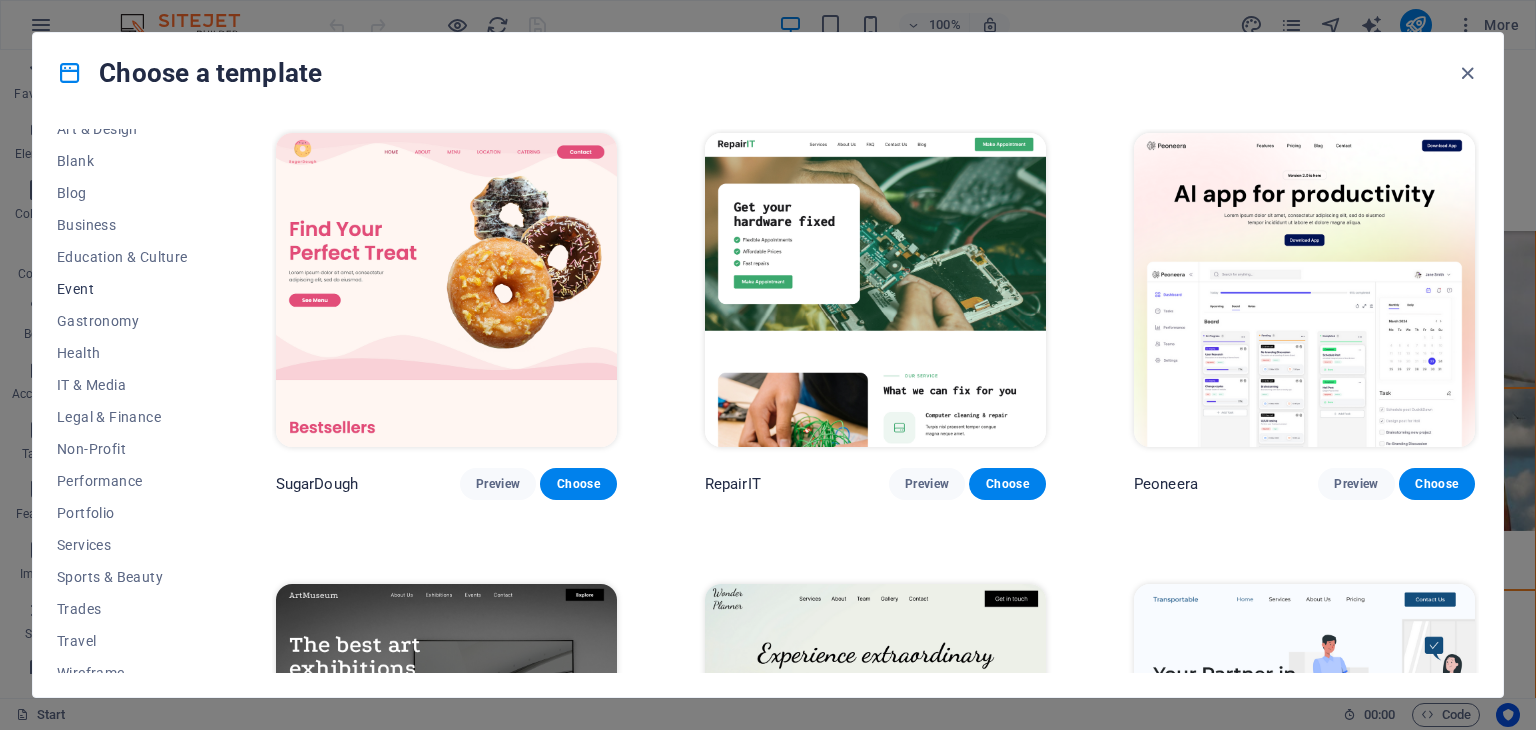 scroll, scrollTop: 256, scrollLeft: 0, axis: vertical 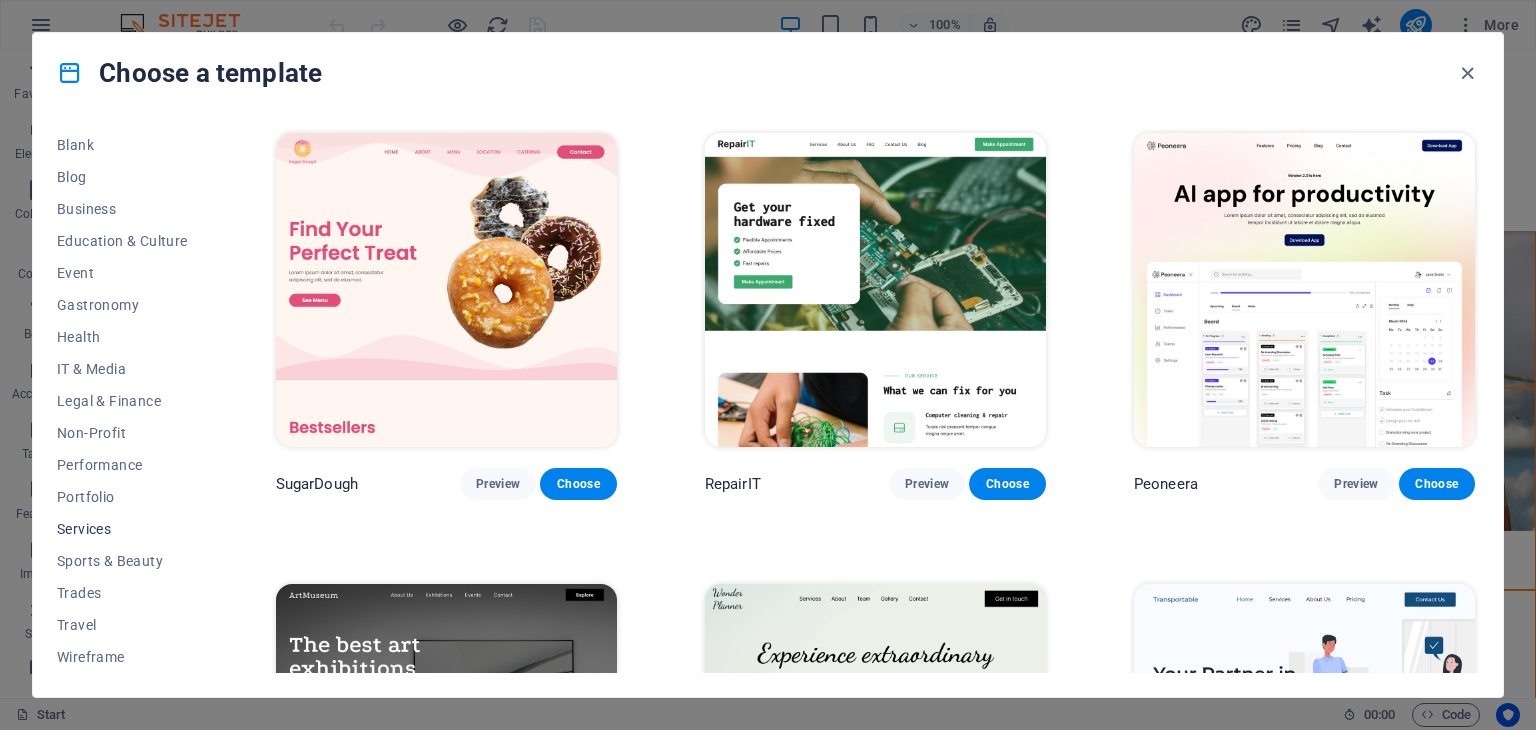 click on "Services" at bounding box center (122, 529) 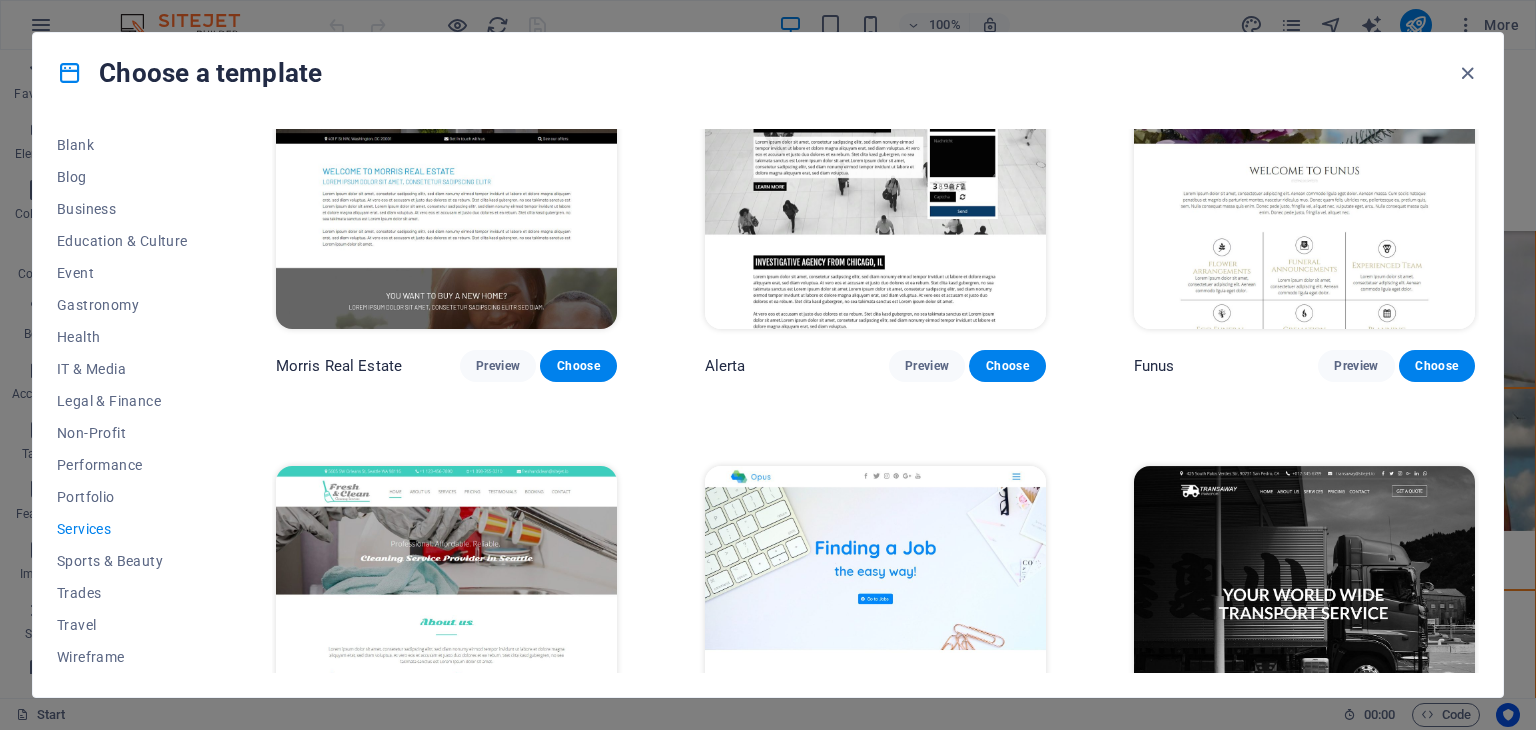 scroll, scrollTop: 1921, scrollLeft: 0, axis: vertical 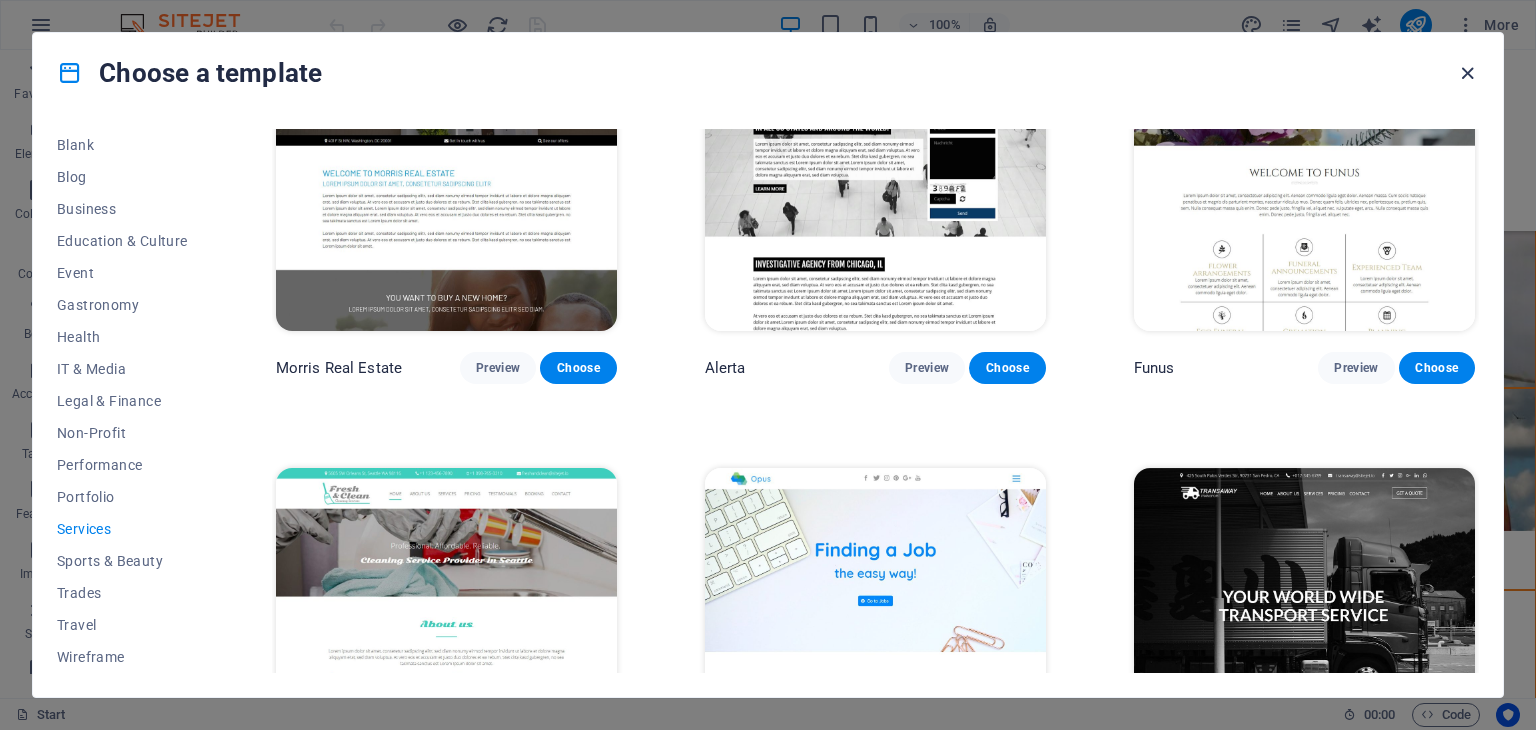 click at bounding box center (1467, 73) 